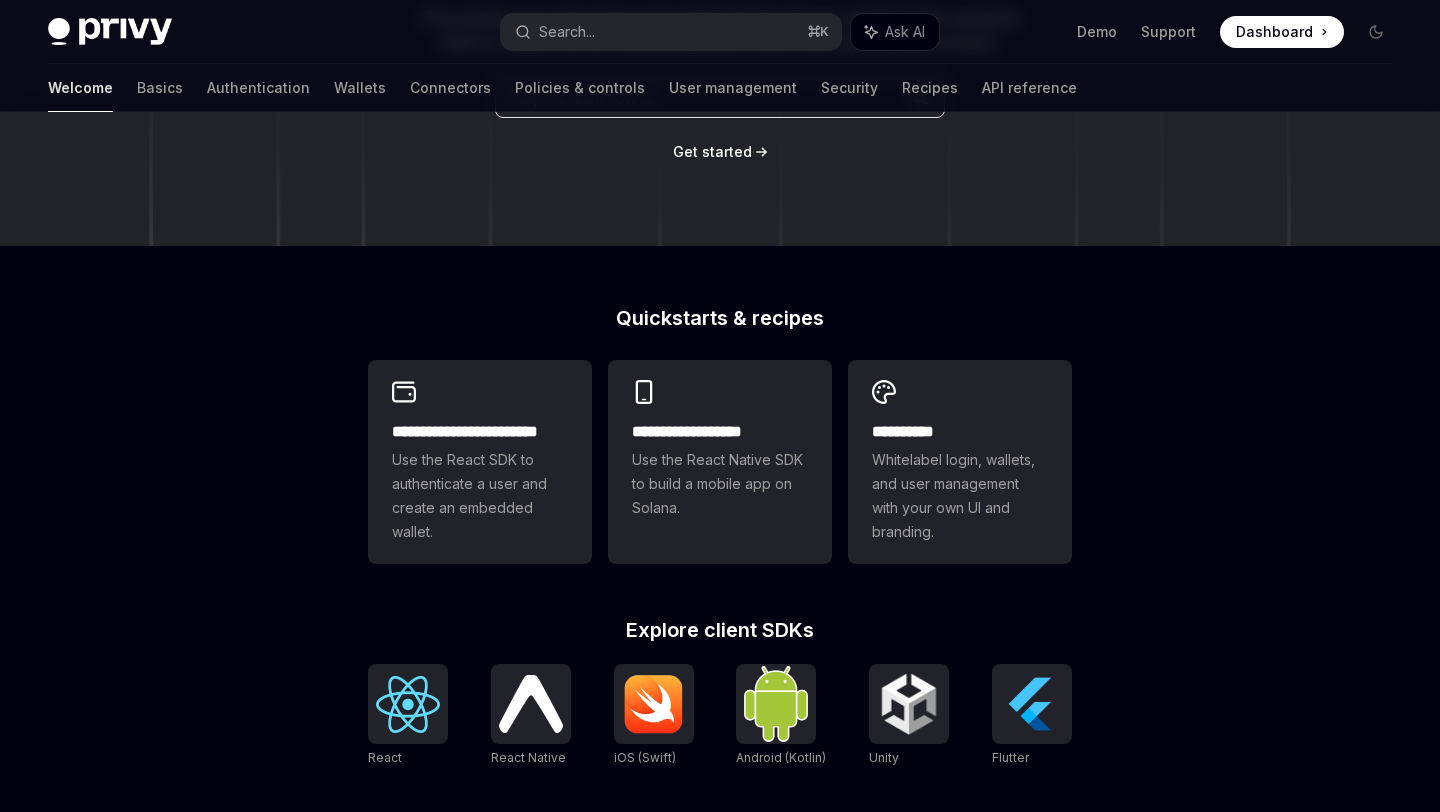 scroll, scrollTop: 414, scrollLeft: 0, axis: vertical 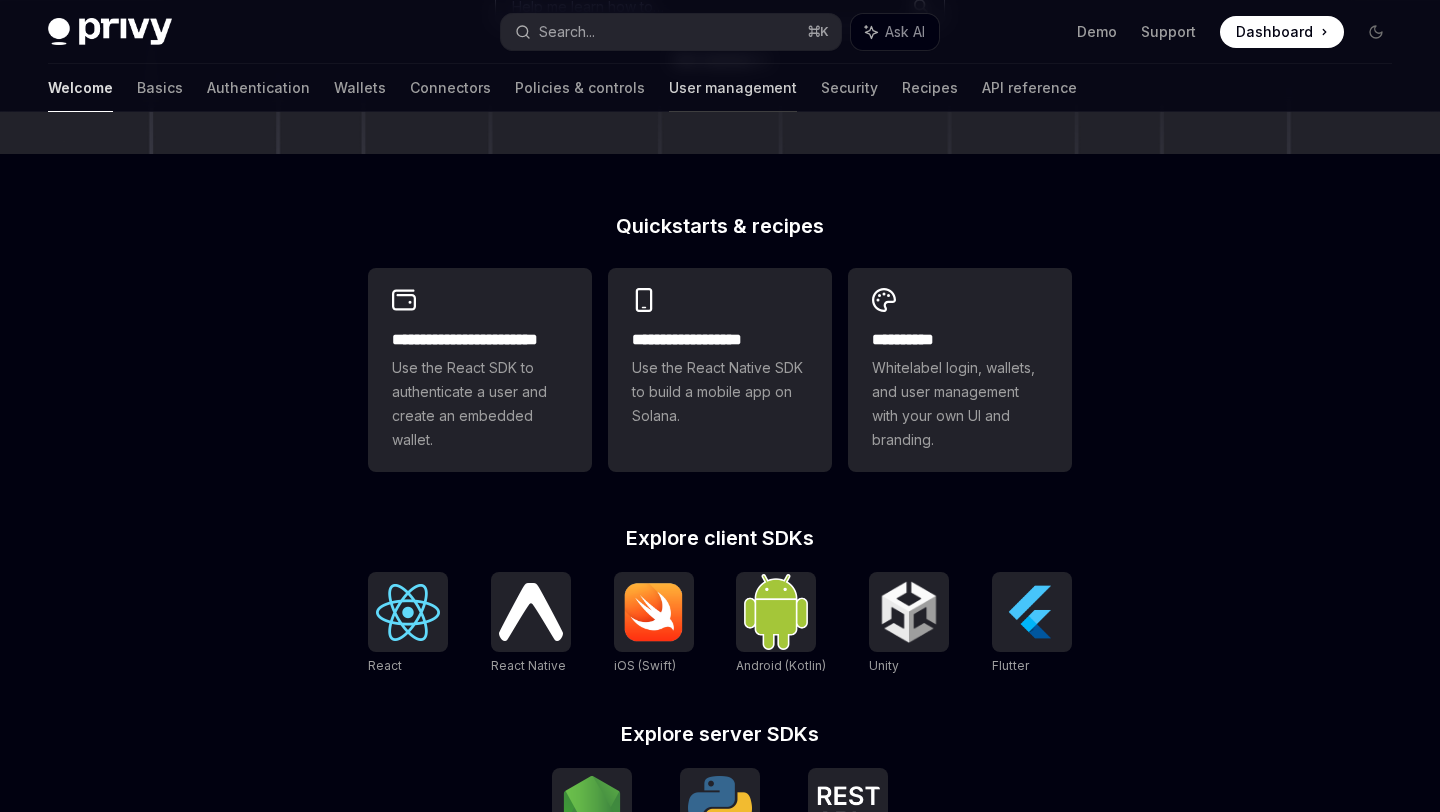click on "User management" at bounding box center (733, 88) 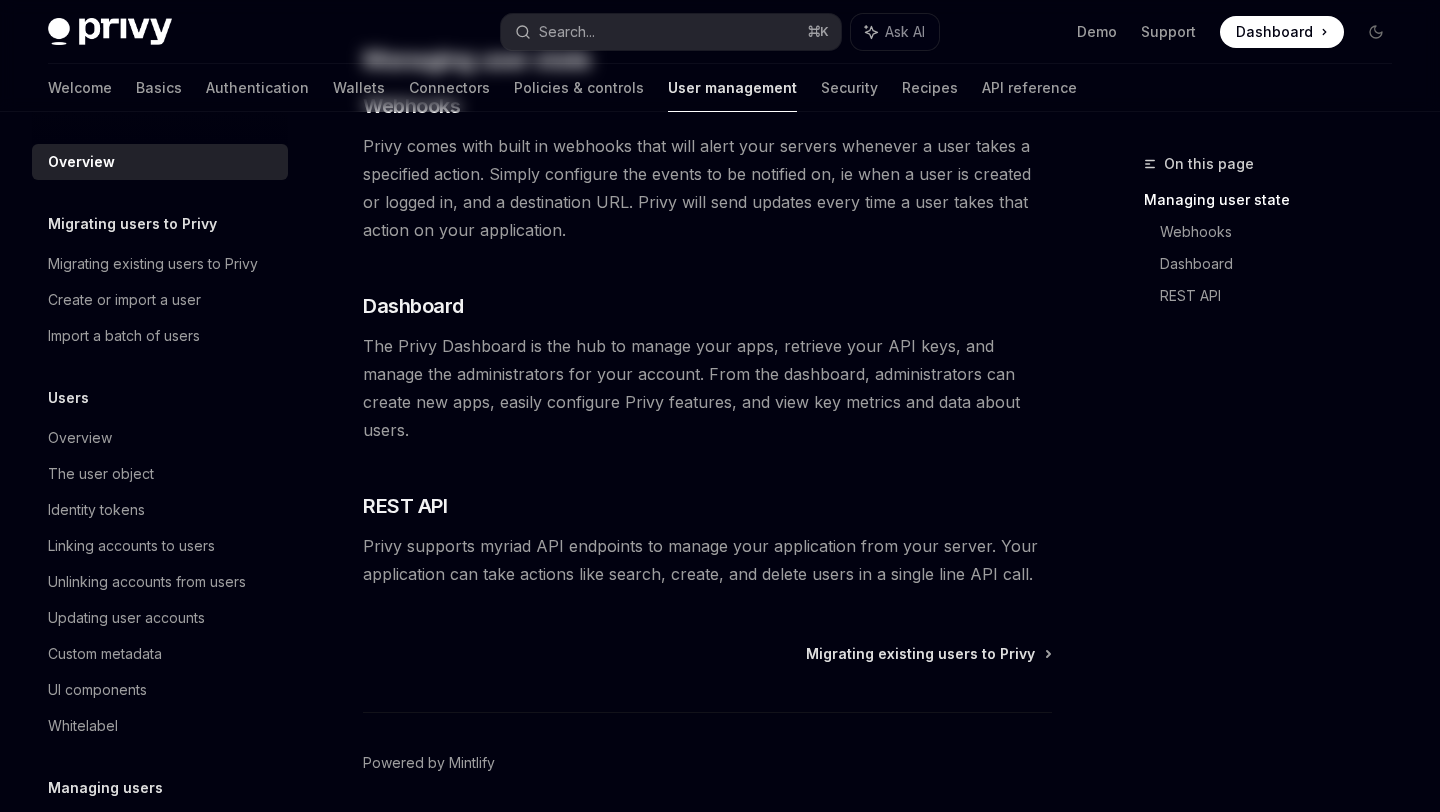 scroll, scrollTop: 0, scrollLeft: 0, axis: both 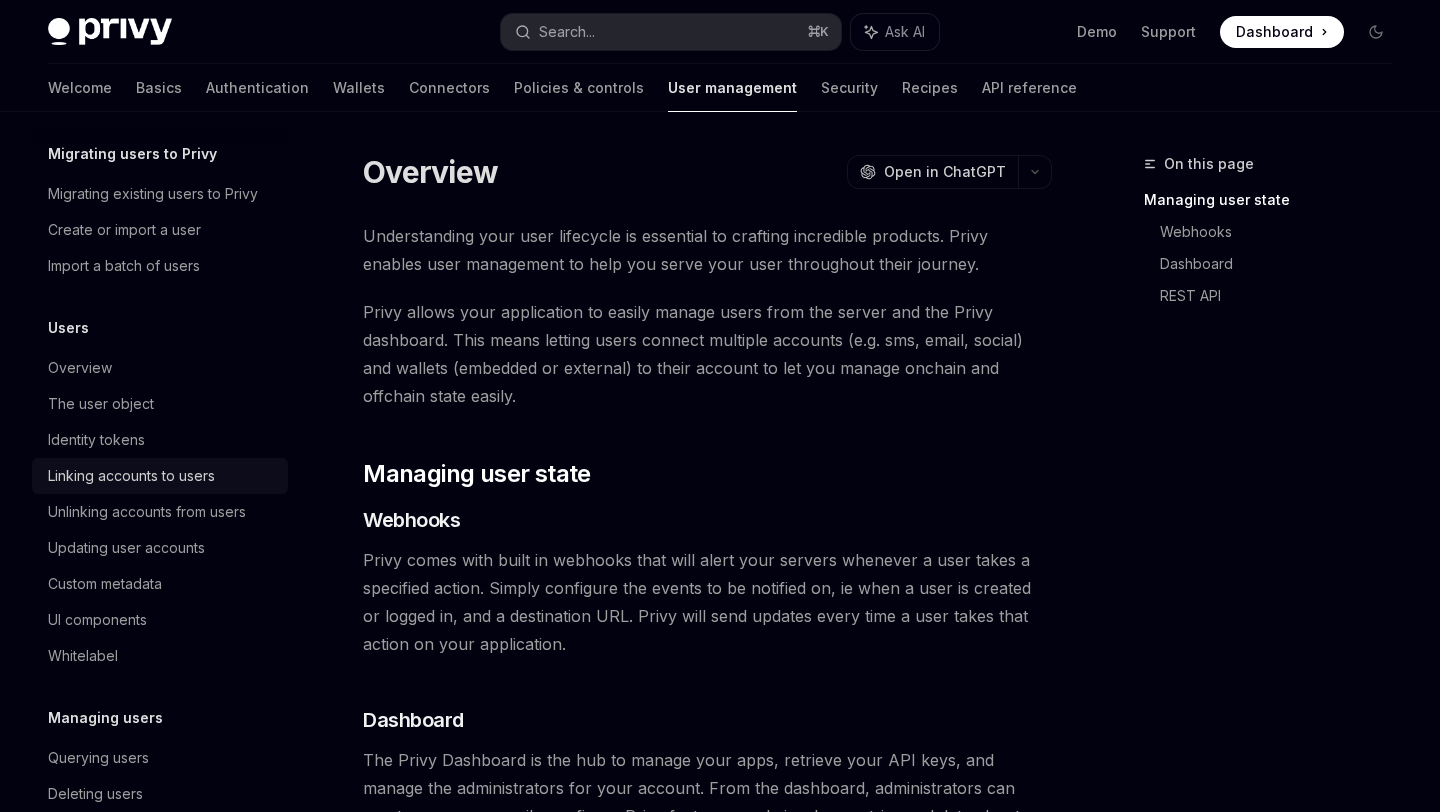 click on "Linking accounts to users" at bounding box center [131, 476] 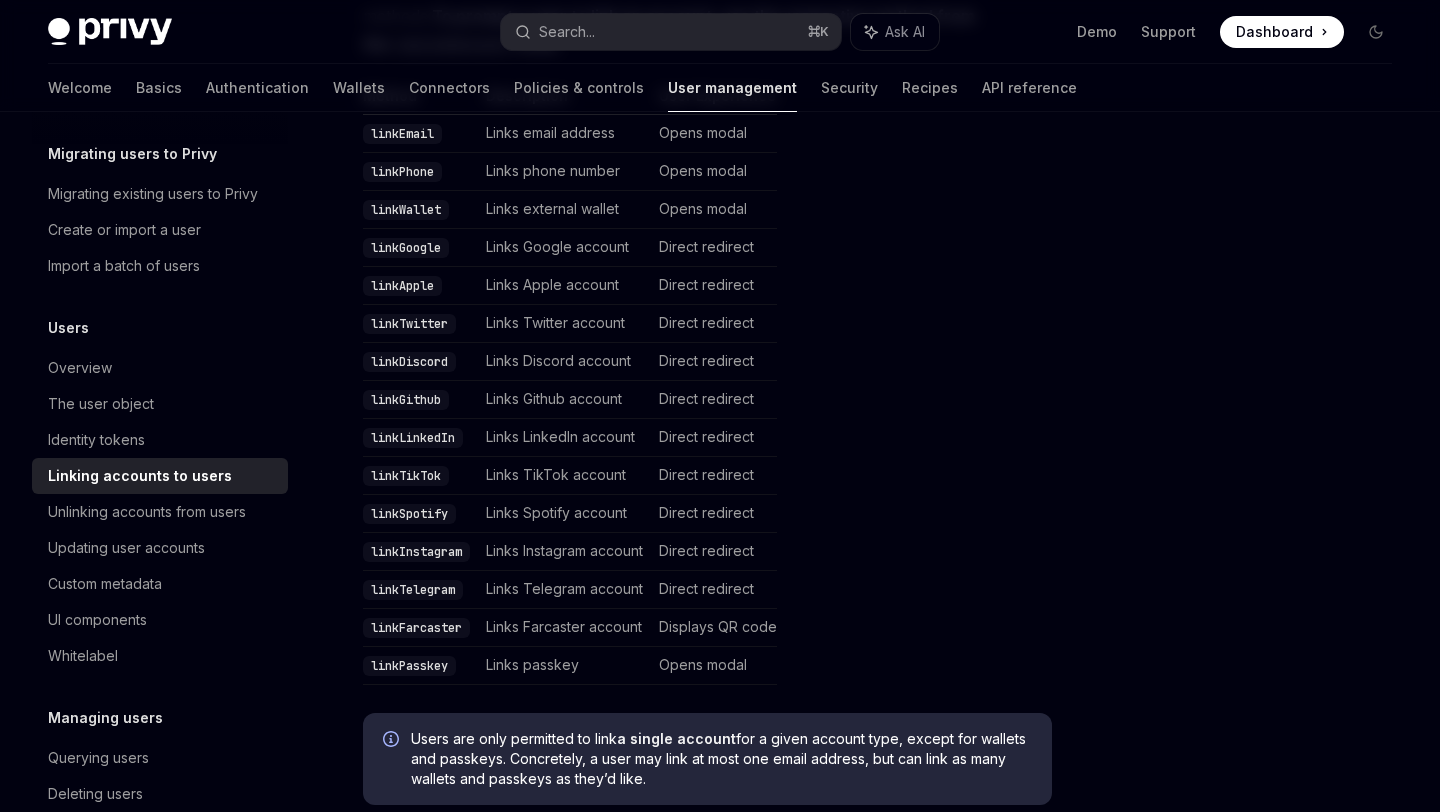 scroll, scrollTop: 545, scrollLeft: 0, axis: vertical 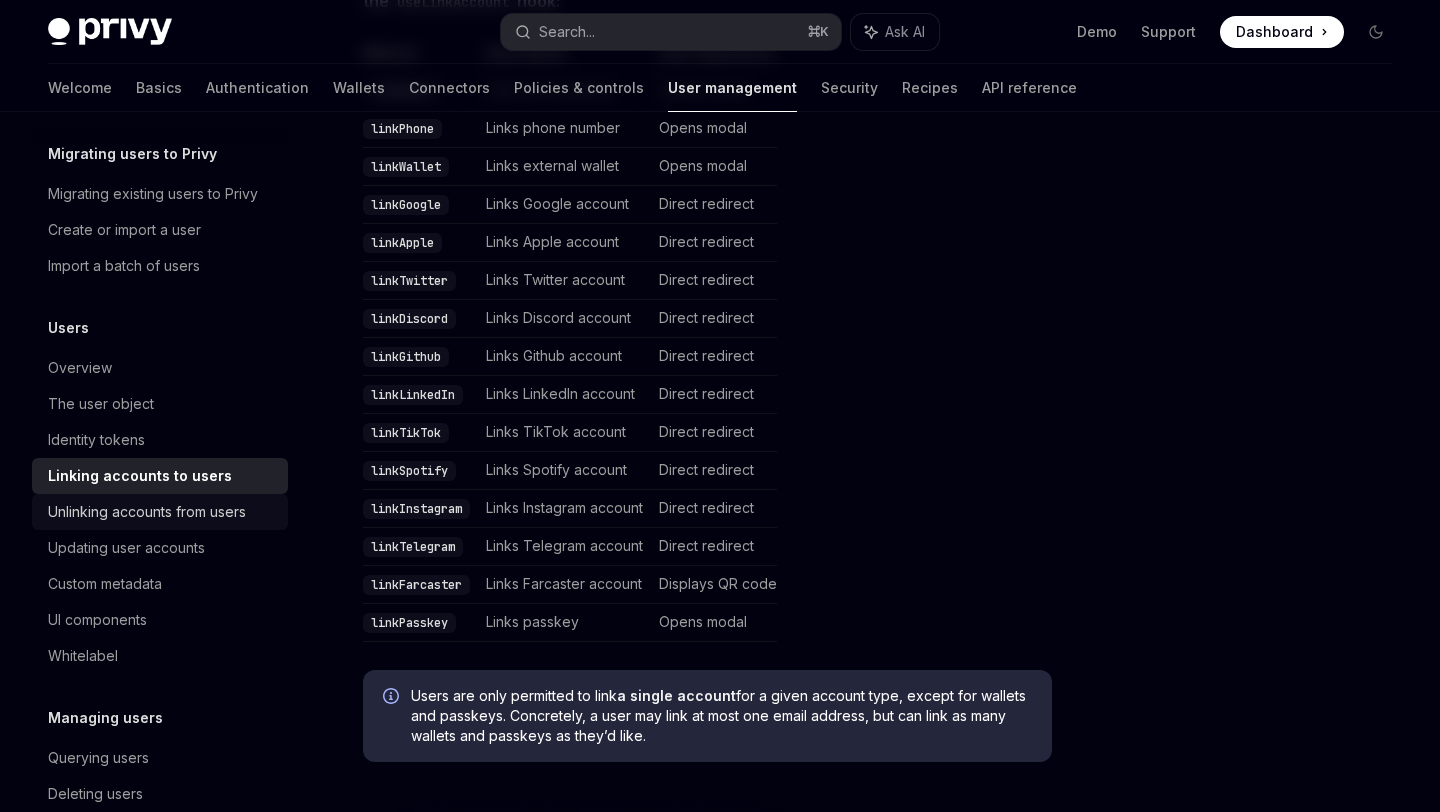 click on "Unlinking accounts from users" at bounding box center [147, 512] 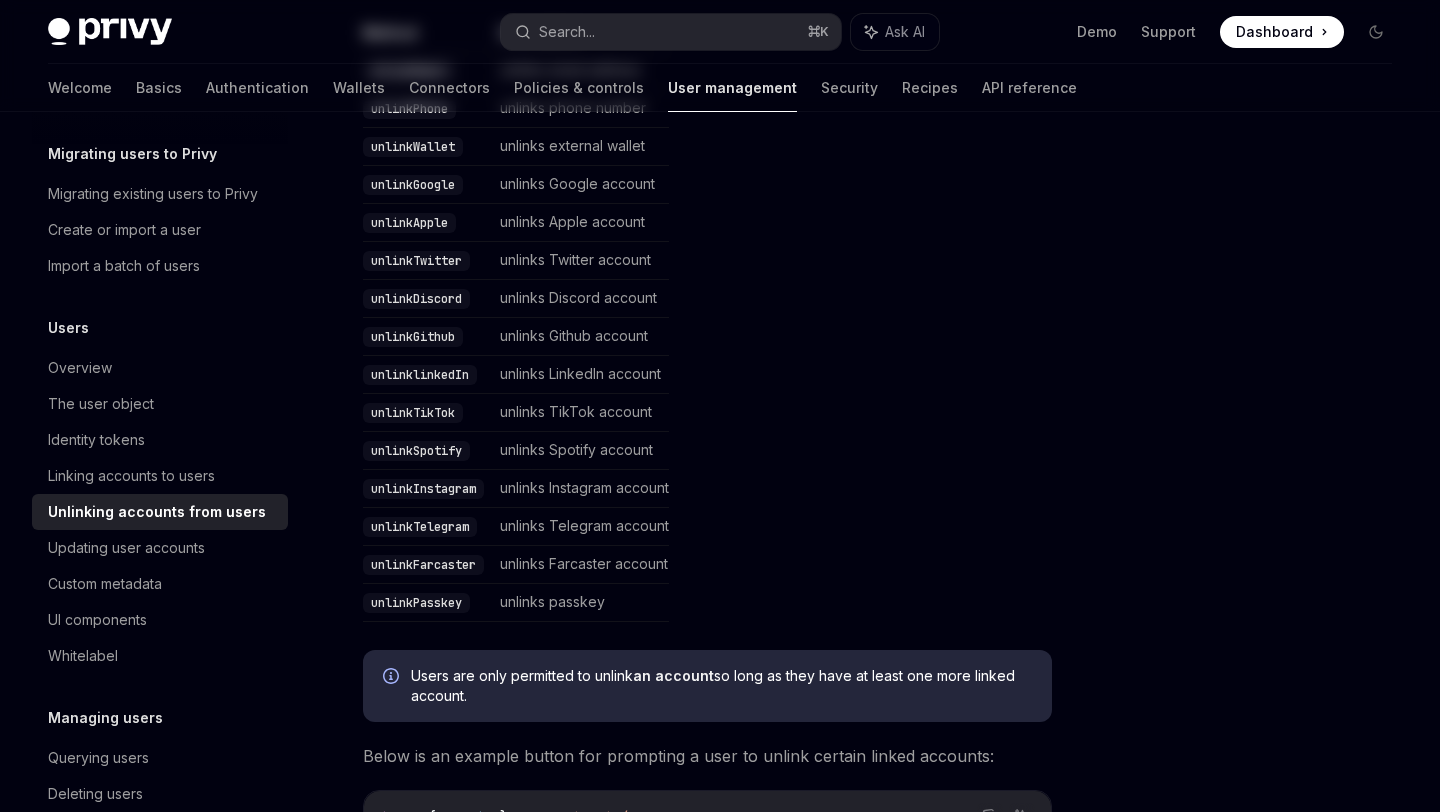 scroll, scrollTop: 0, scrollLeft: 0, axis: both 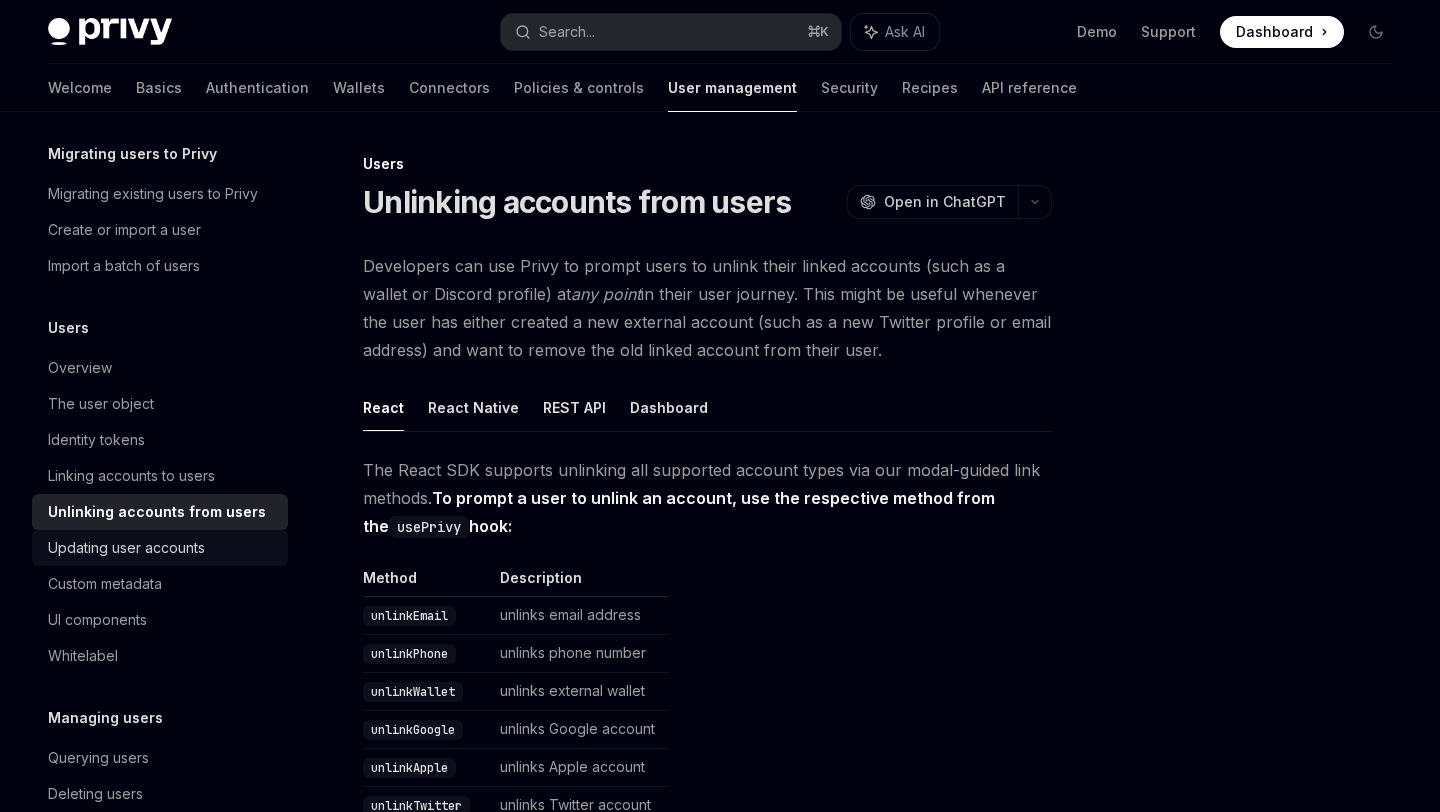click on "Updating user accounts" at bounding box center [160, 548] 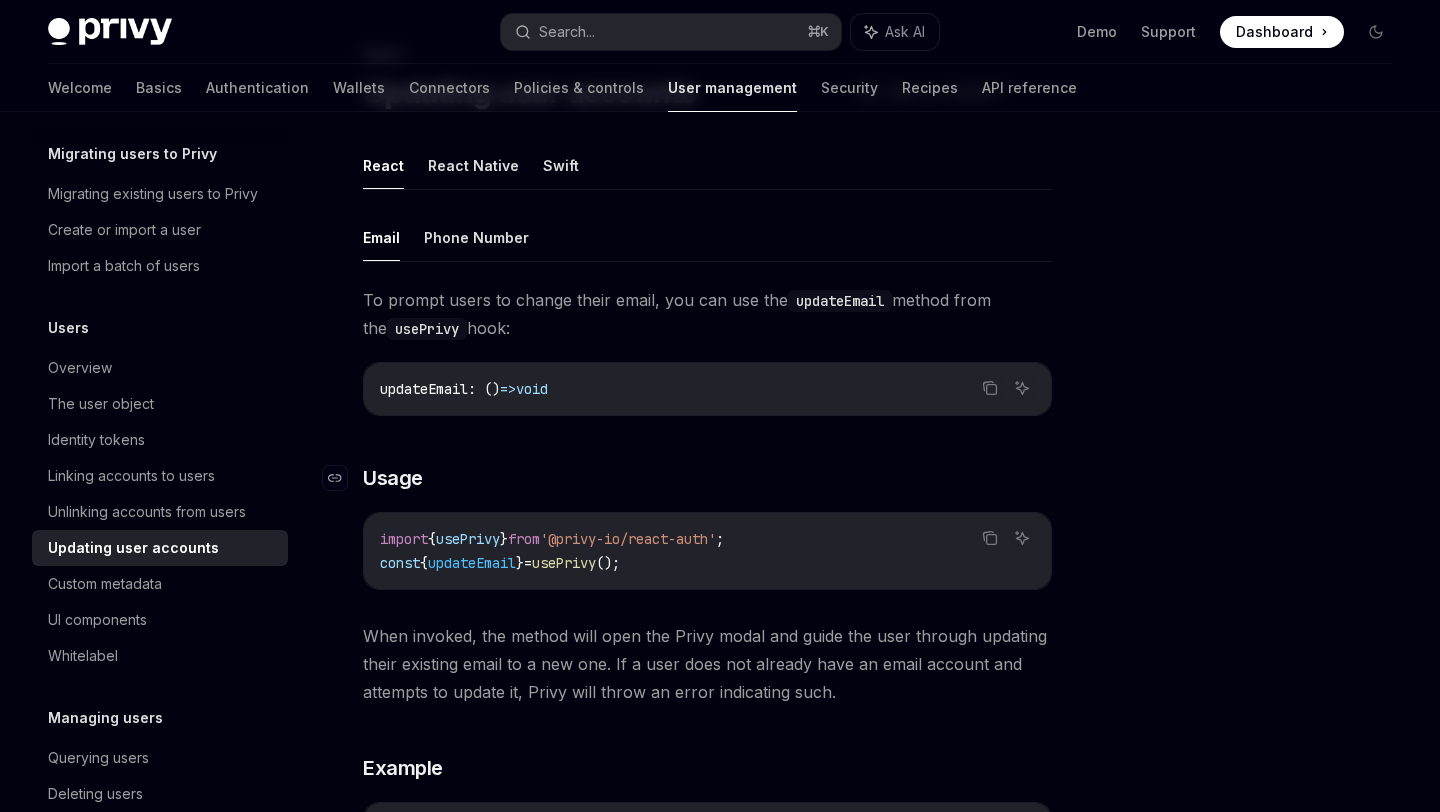 scroll, scrollTop: 108, scrollLeft: 0, axis: vertical 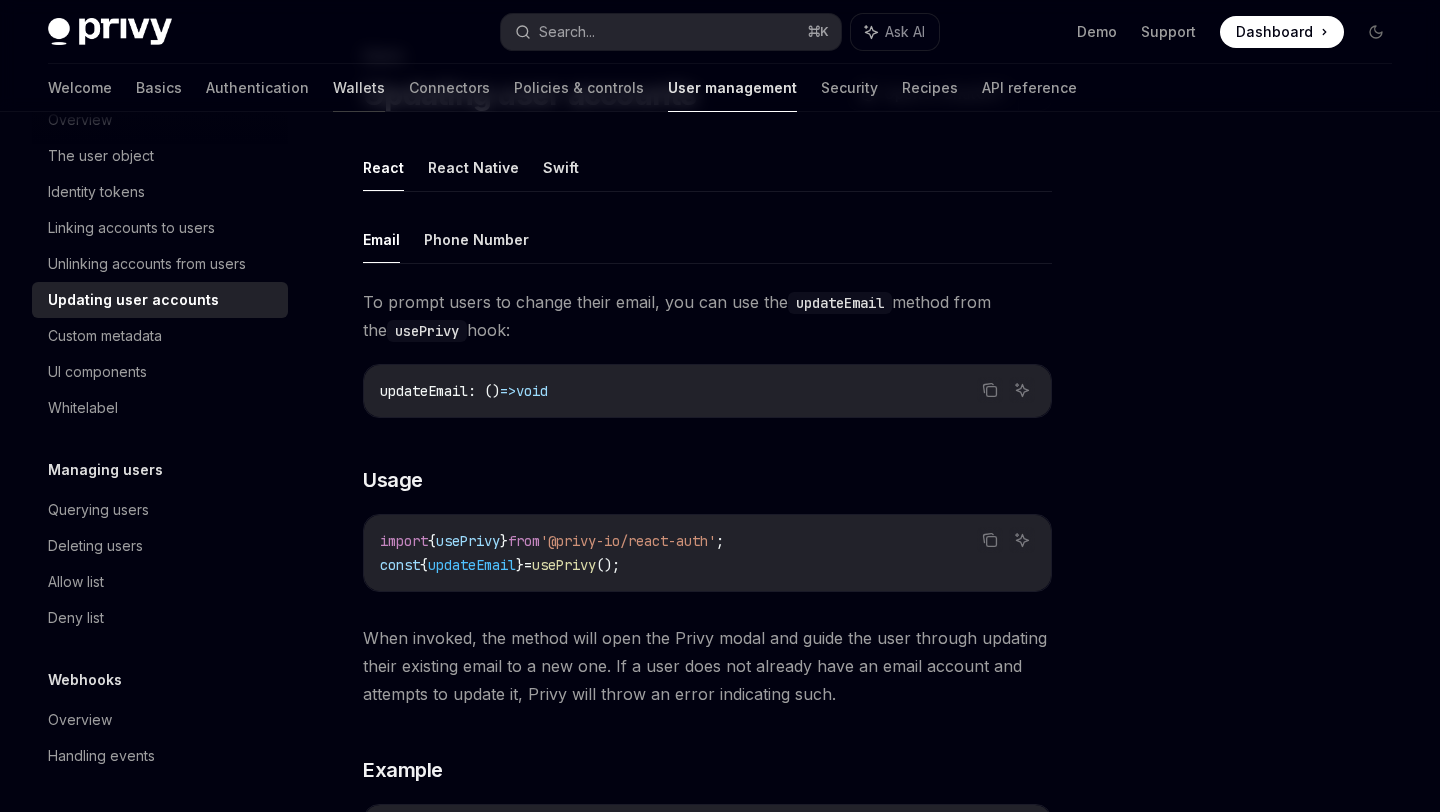 click on "Wallets" at bounding box center [359, 88] 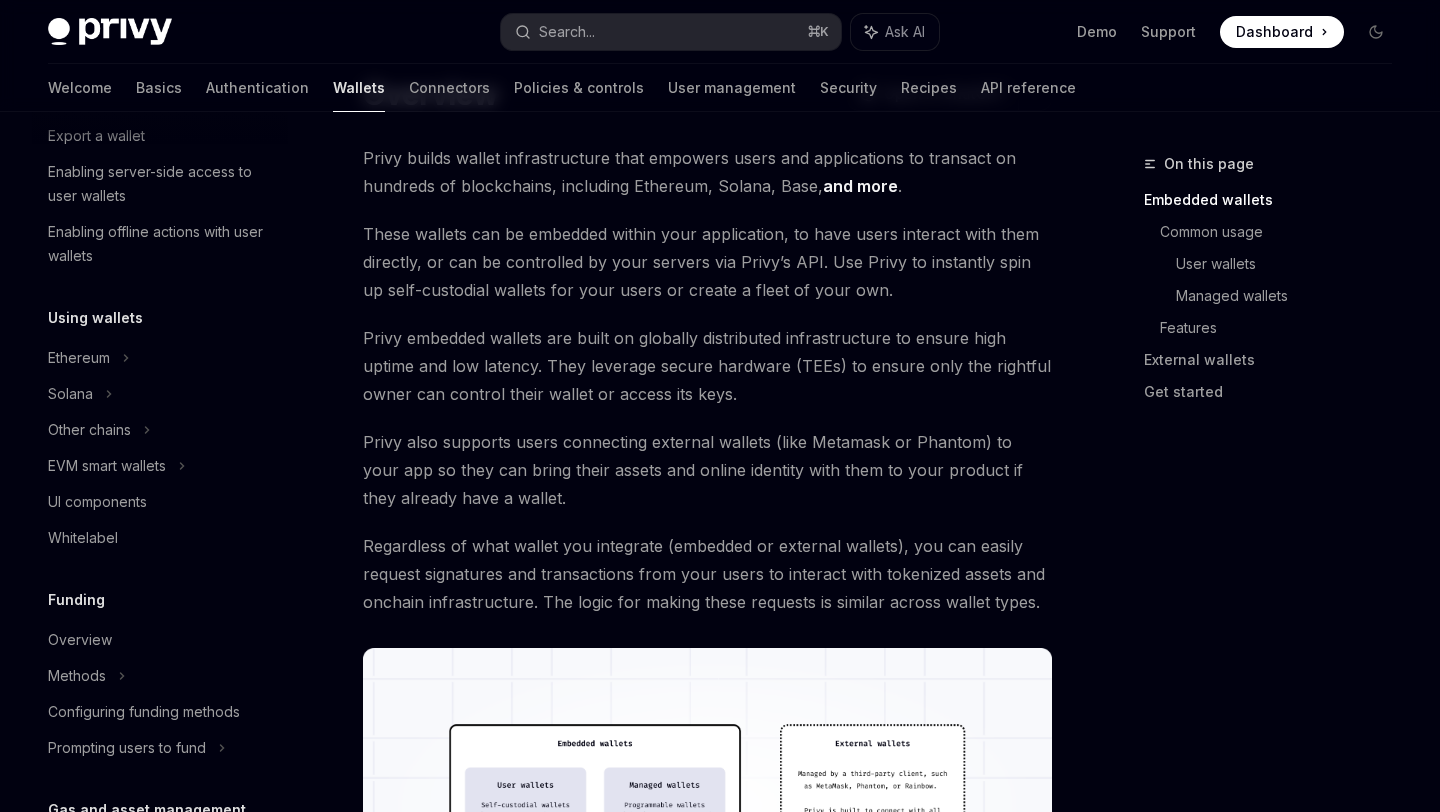 scroll, scrollTop: 0, scrollLeft: 0, axis: both 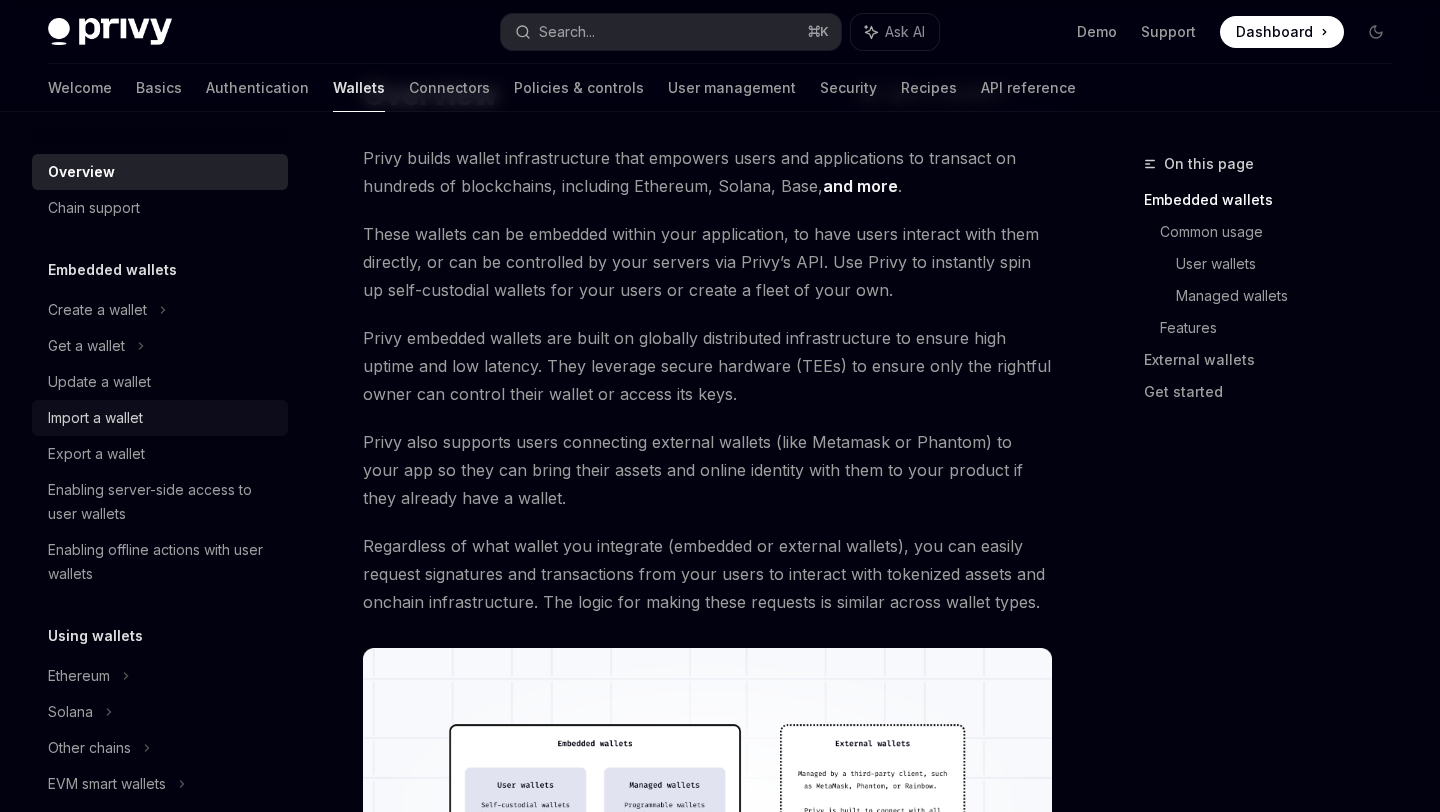 click on "Import a wallet" at bounding box center [95, 418] 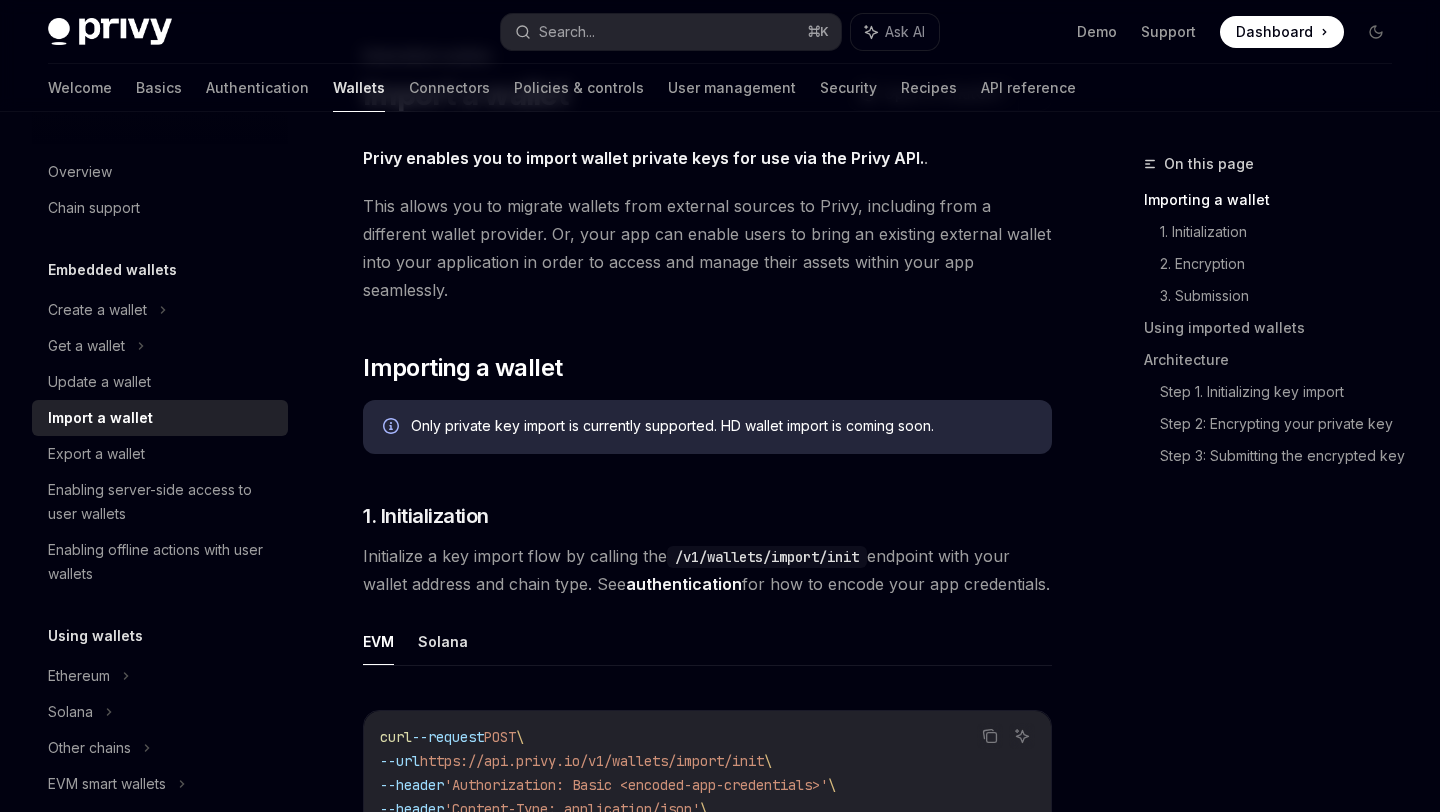 click on "This allows you to migrate wallets from external sources to Privy, including from a different wallet provider. Or, your app can enable users to bring an existing external wallet into your application in order to access and manage their assets within your app seamlessly." at bounding box center (707, 248) 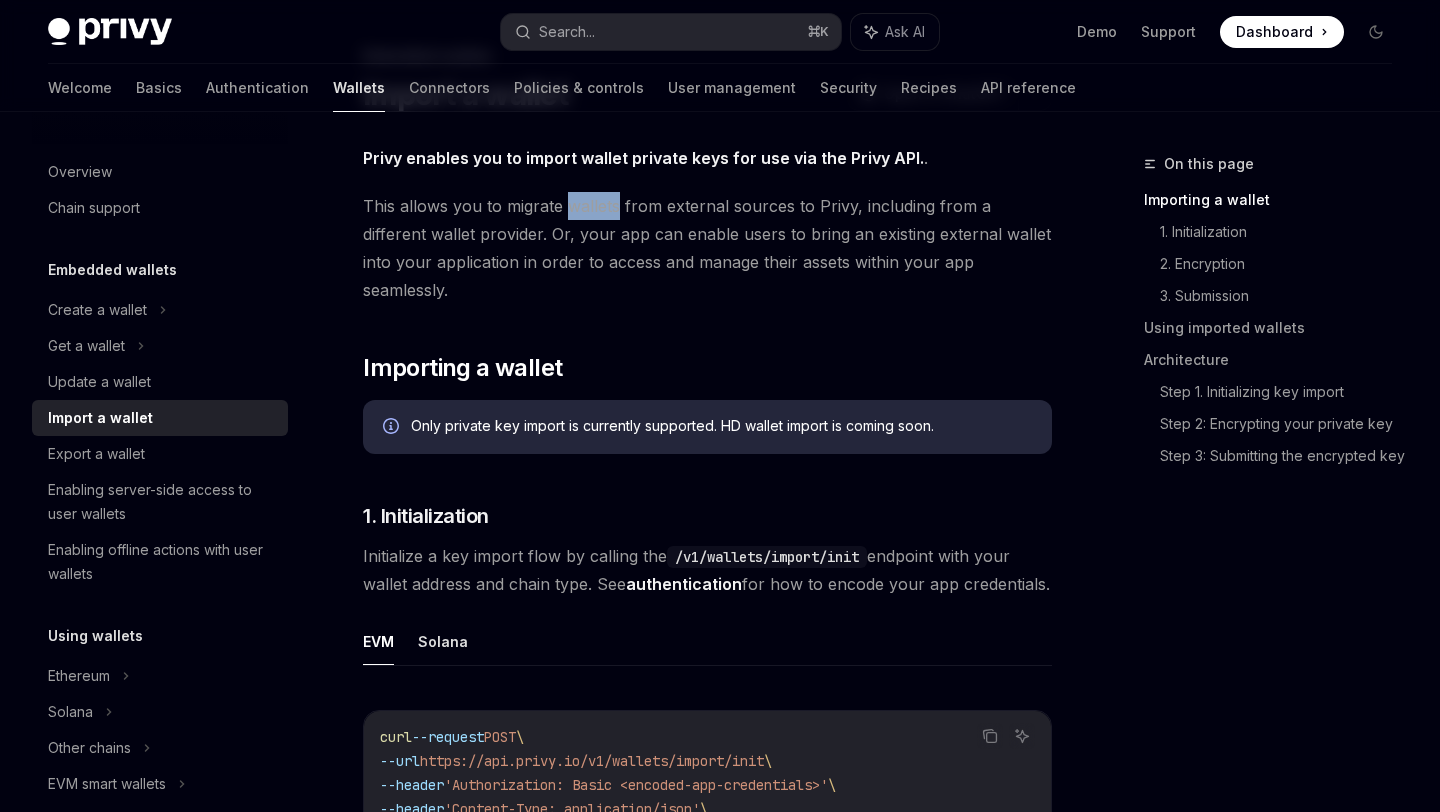 click on "This allows you to migrate wallets from external sources to Privy, including from a different wallet provider. Or, your app can enable users to bring an existing external wallet into your application in order to access and manage their assets within your app seamlessly." at bounding box center [707, 248] 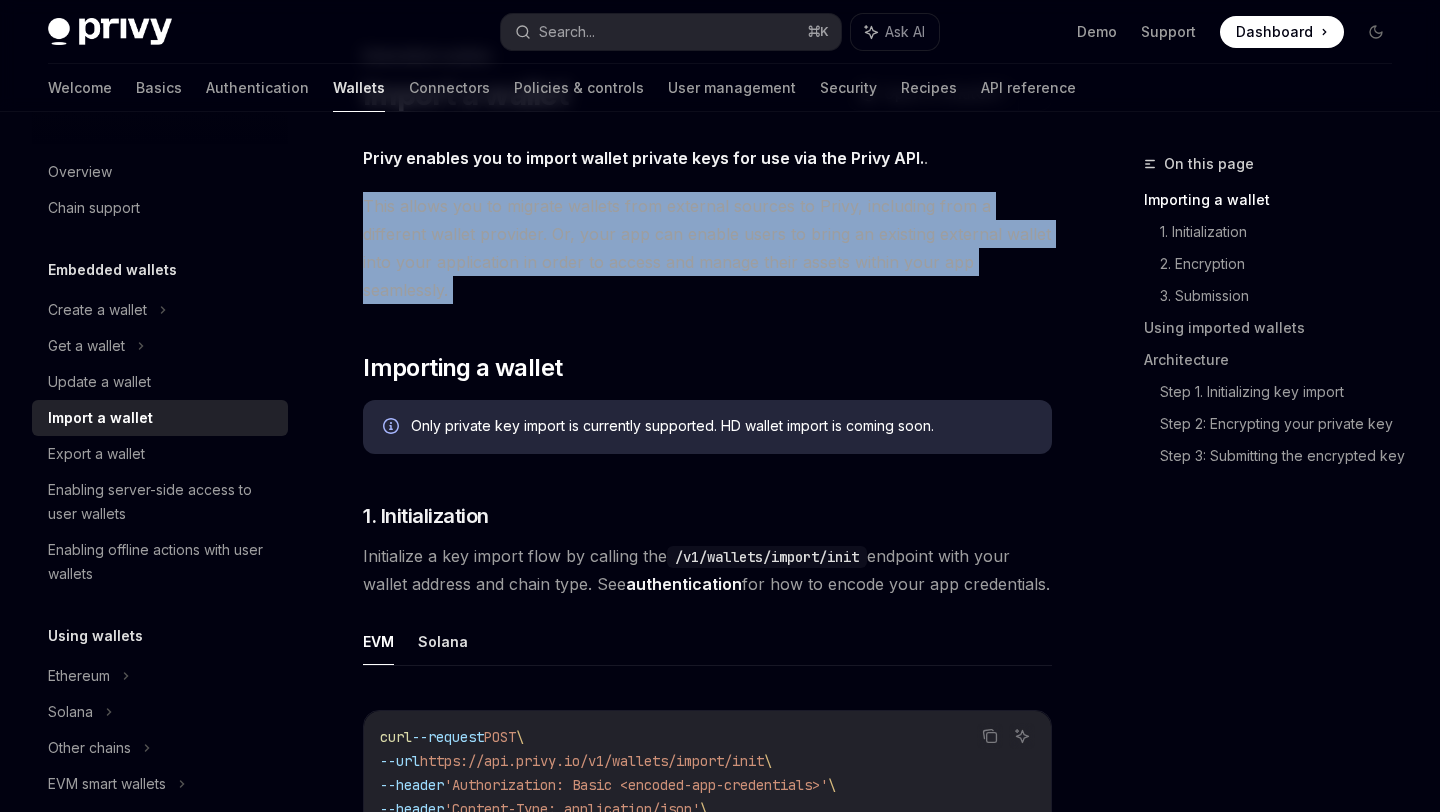 click on "This allows you to migrate wallets from external sources to Privy, including from a different wallet provider. Or, your app can enable users to bring an existing external wallet into your application in order to access and manage their assets within your app seamlessly." at bounding box center (707, 248) 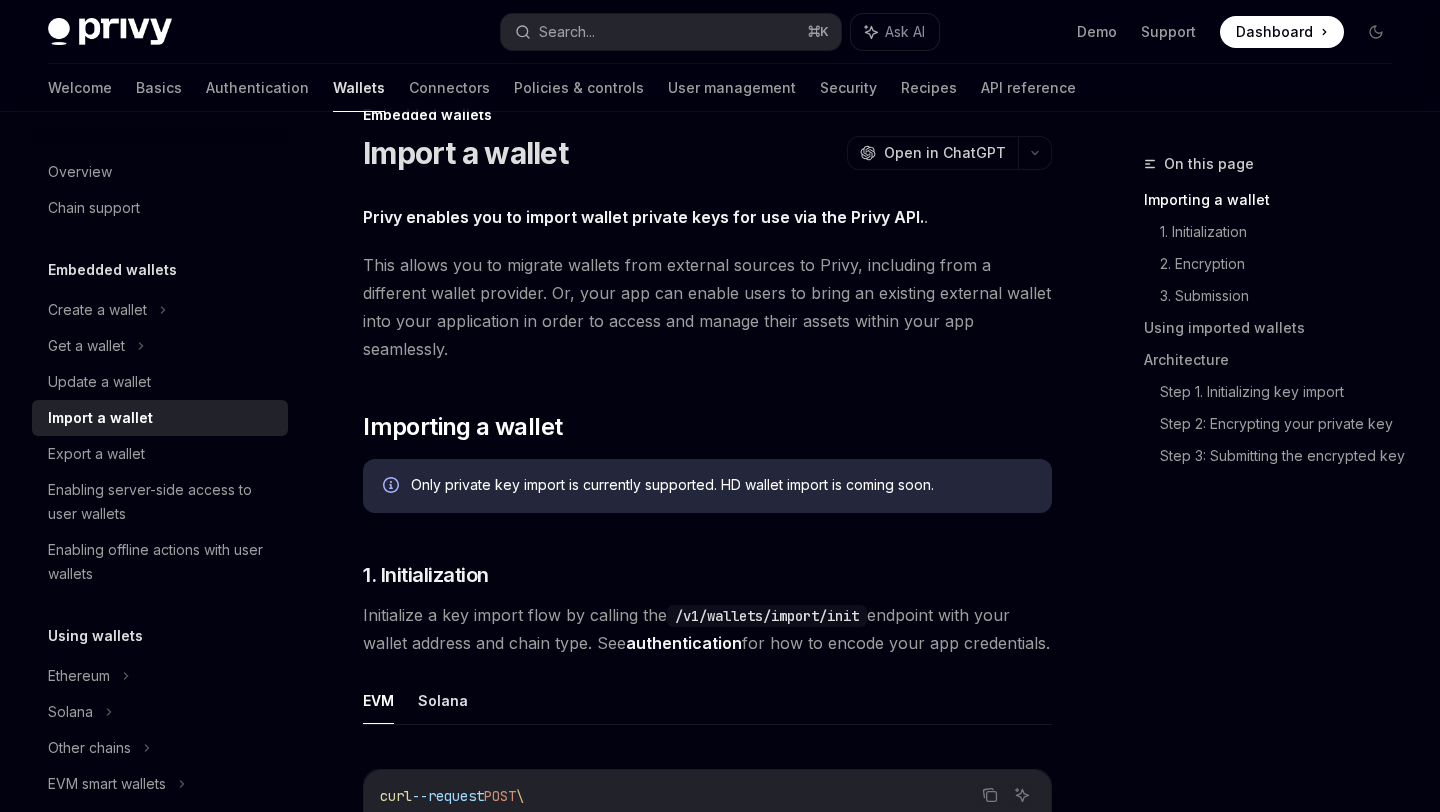 scroll, scrollTop: 47, scrollLeft: 0, axis: vertical 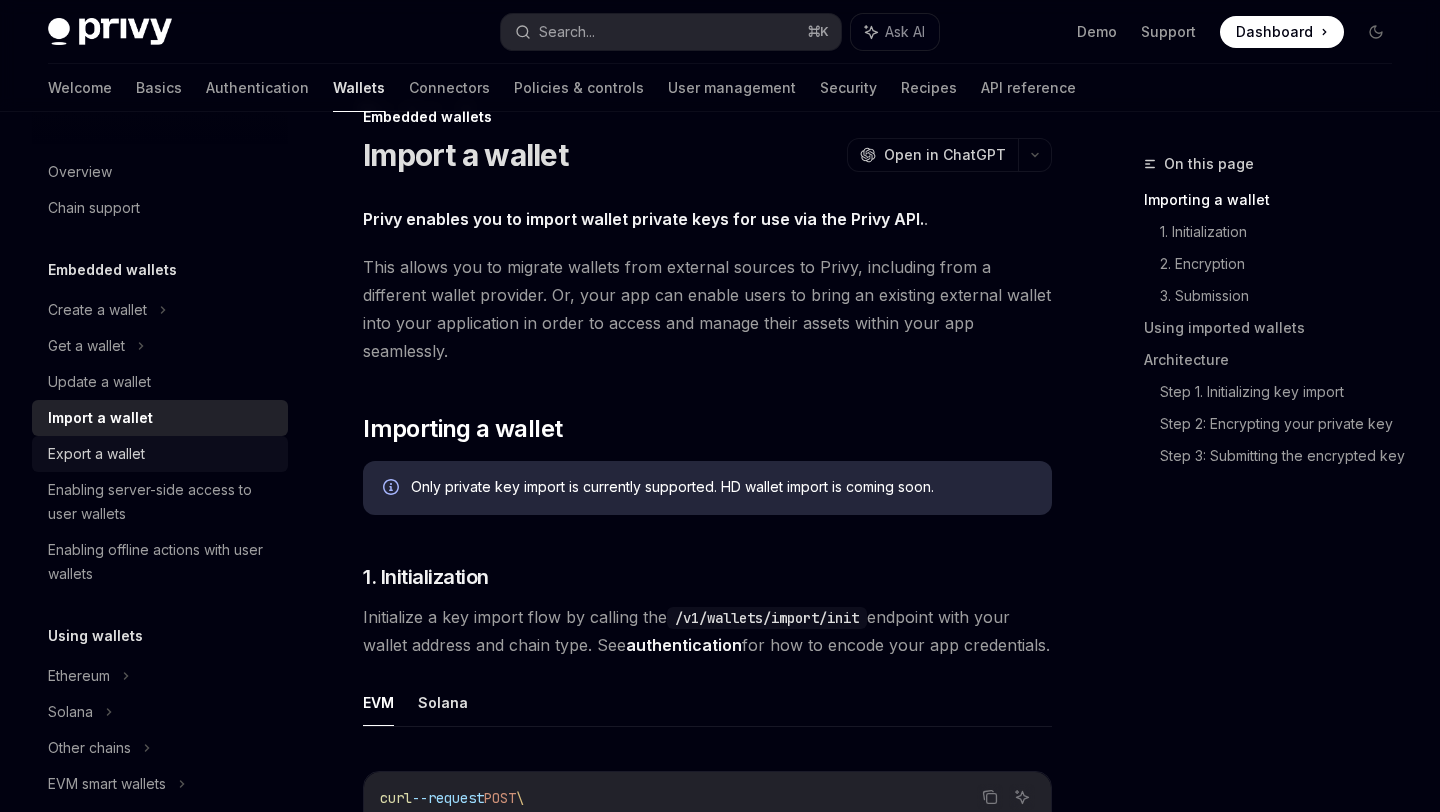 click on "Export a wallet" at bounding box center (162, 454) 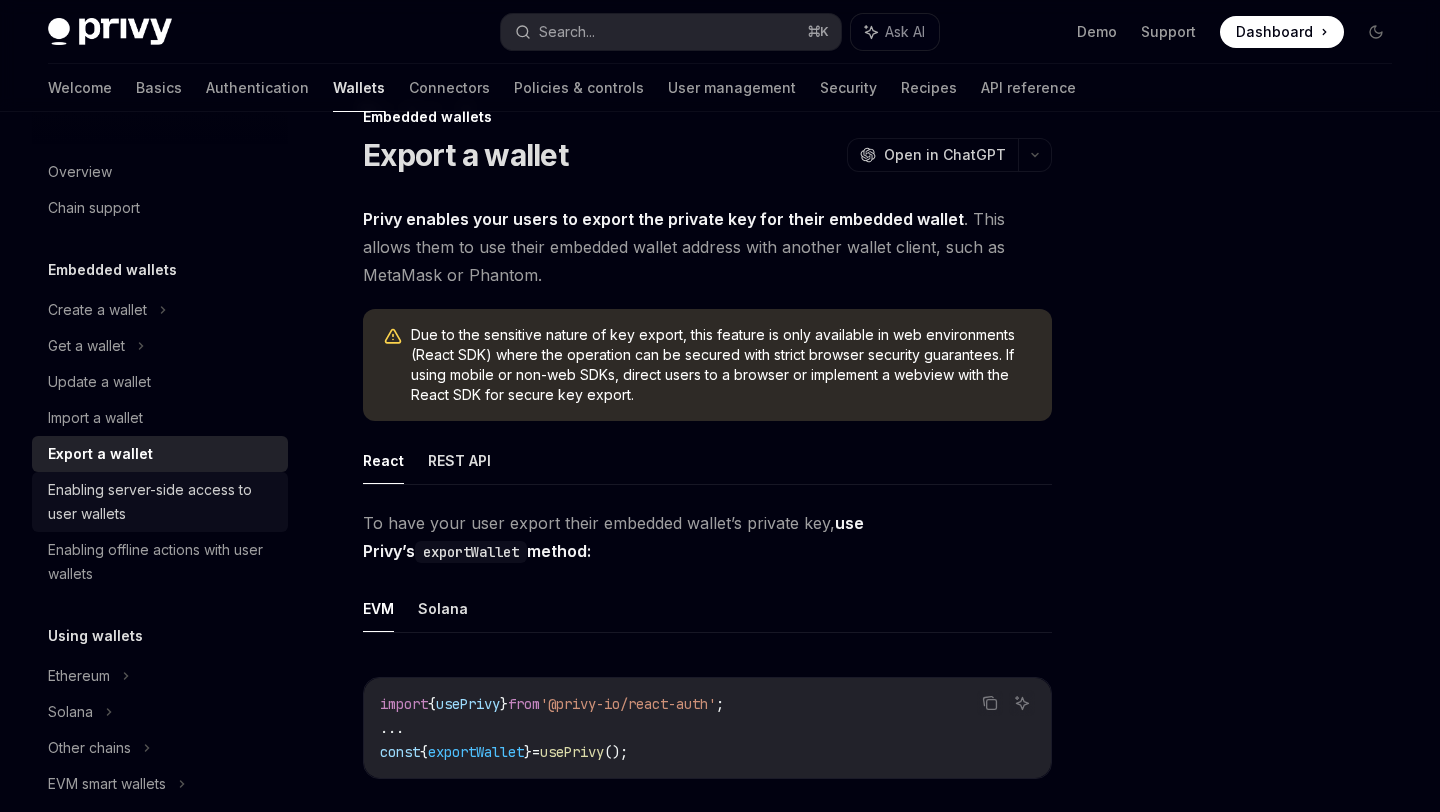 click on "Enabling server-side access to user wallets" at bounding box center (162, 502) 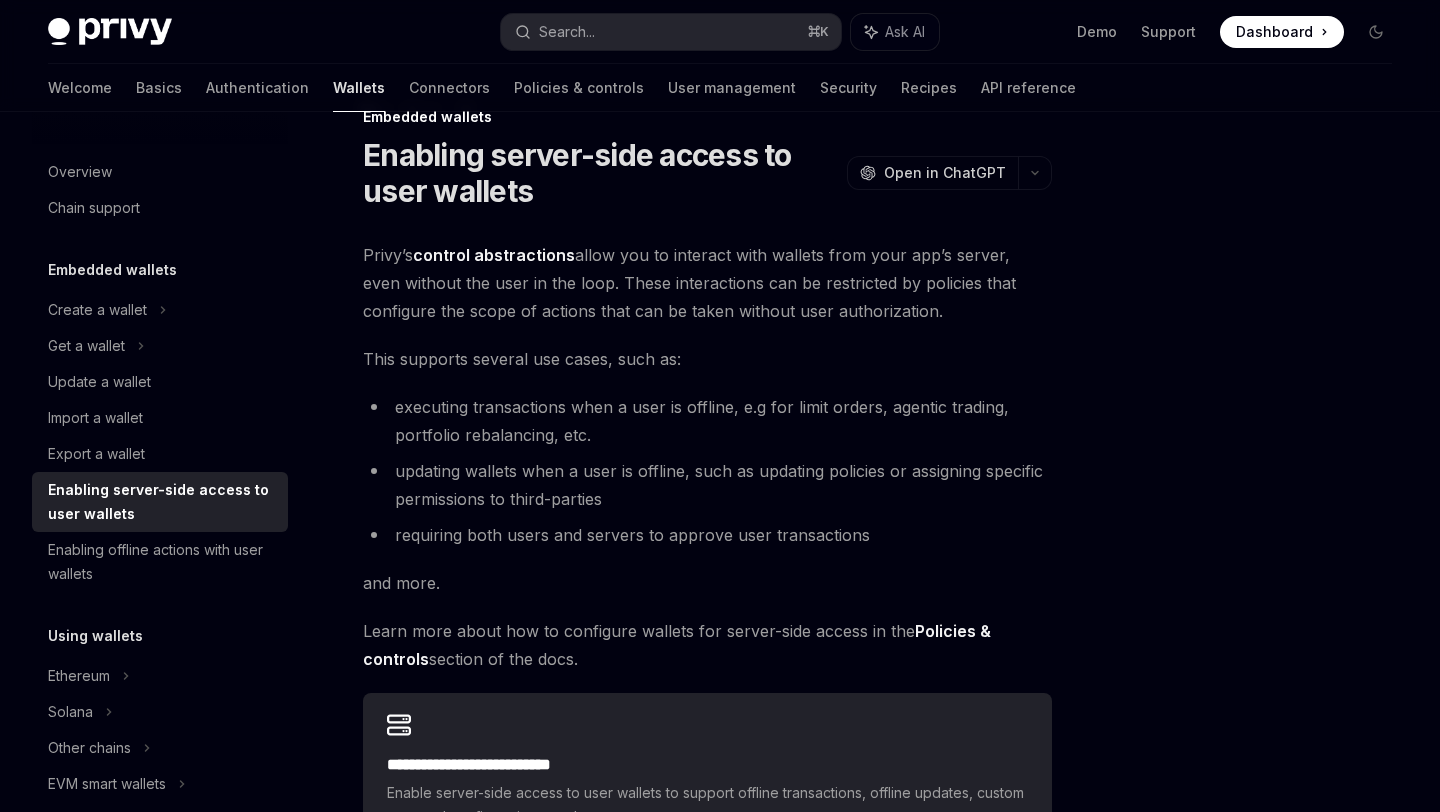 click on "Privy’s  control abstractions  allow you to interact with wallets from your app’s server, even without the user in the loop. These interactions can be restricted by policies that configure the scope of actions that can be taken without user authorization." at bounding box center [707, 283] 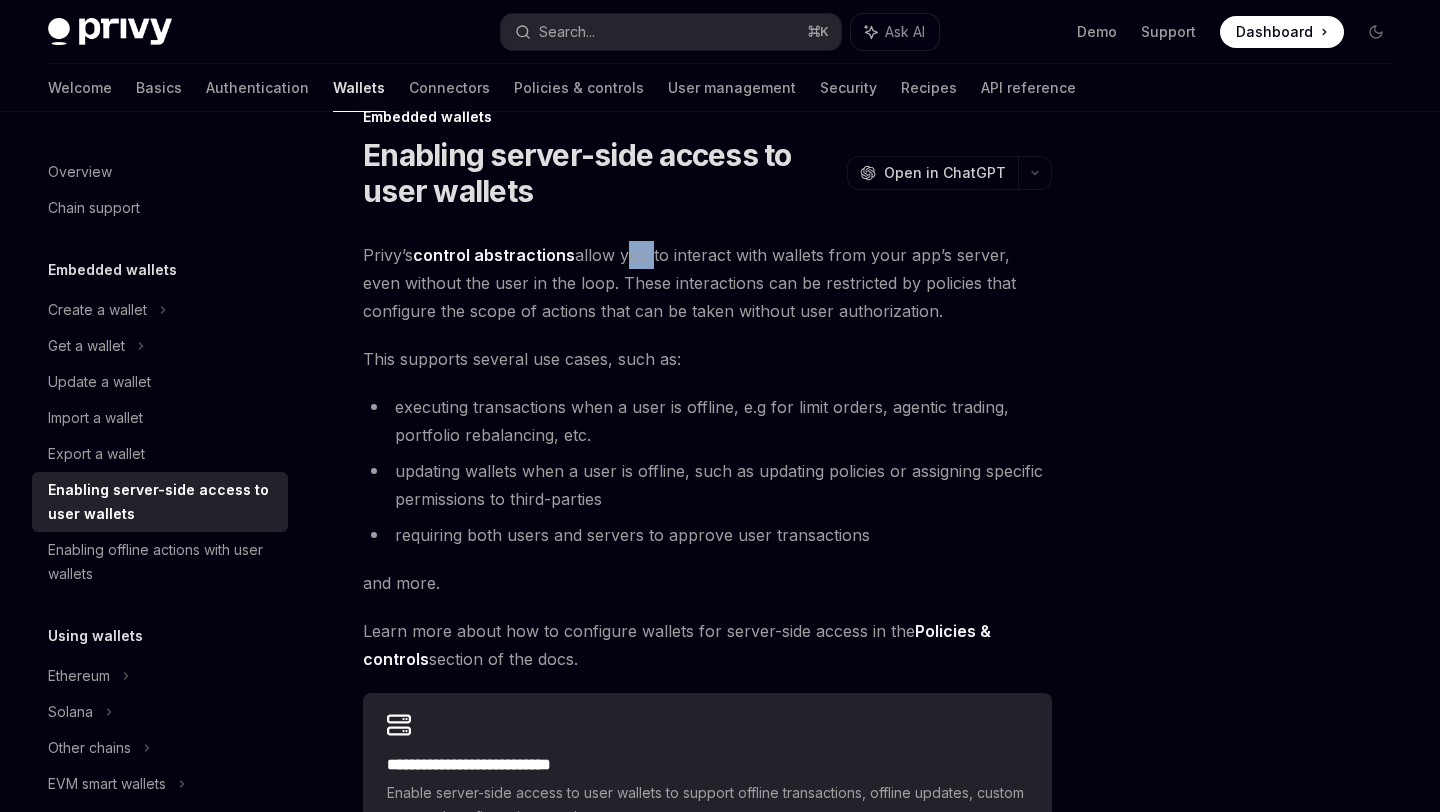 click on "Privy’s  control abstractions  allow you to interact with wallets from your app’s server, even without the user in the loop. These interactions can be restricted by policies that configure the scope of actions that can be taken without user authorization." at bounding box center [707, 283] 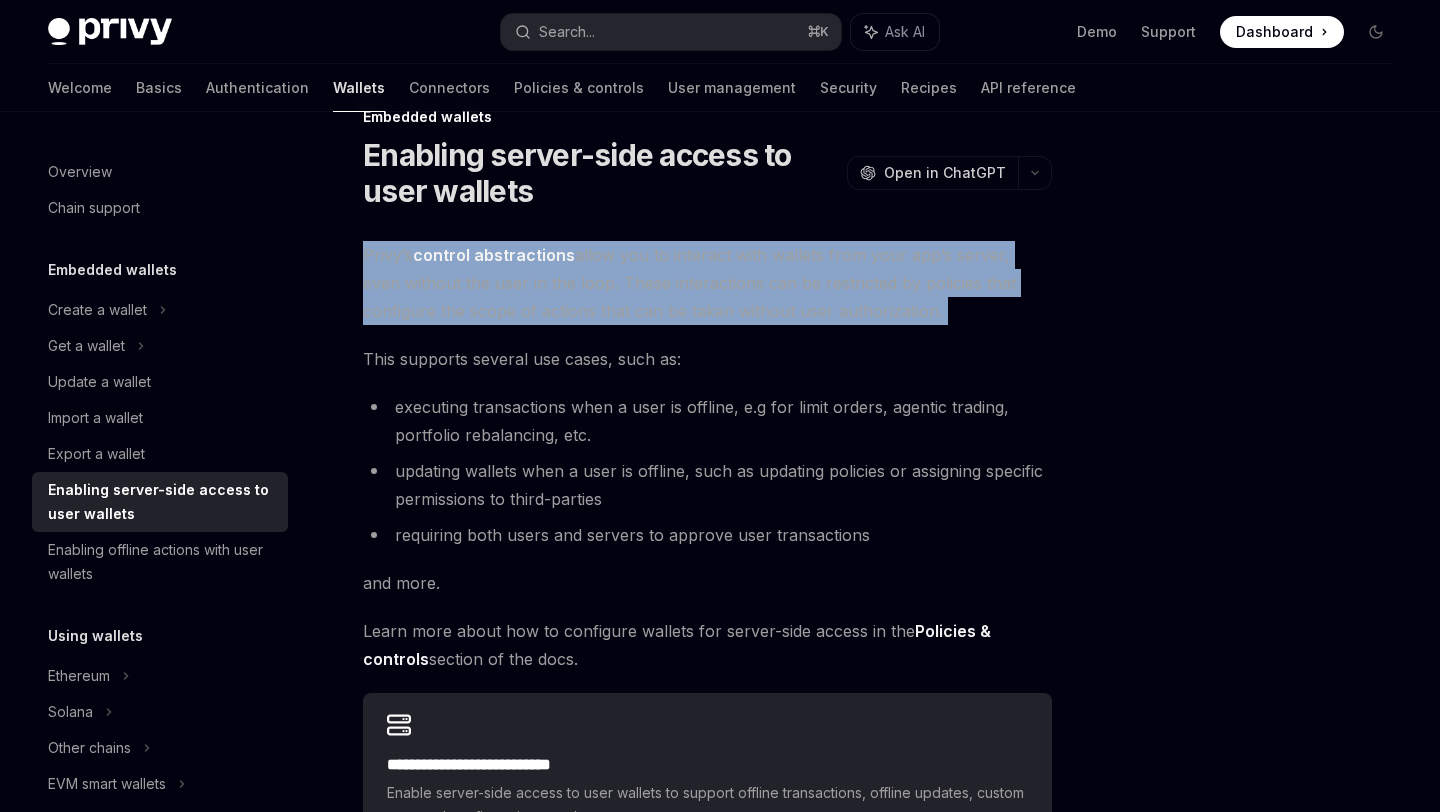 click on "Privy’s  control abstractions  allow you to interact with wallets from your app’s server, even without the user in the loop. These interactions can be restricted by policies that configure the scope of actions that can be taken without user authorization." at bounding box center (707, 283) 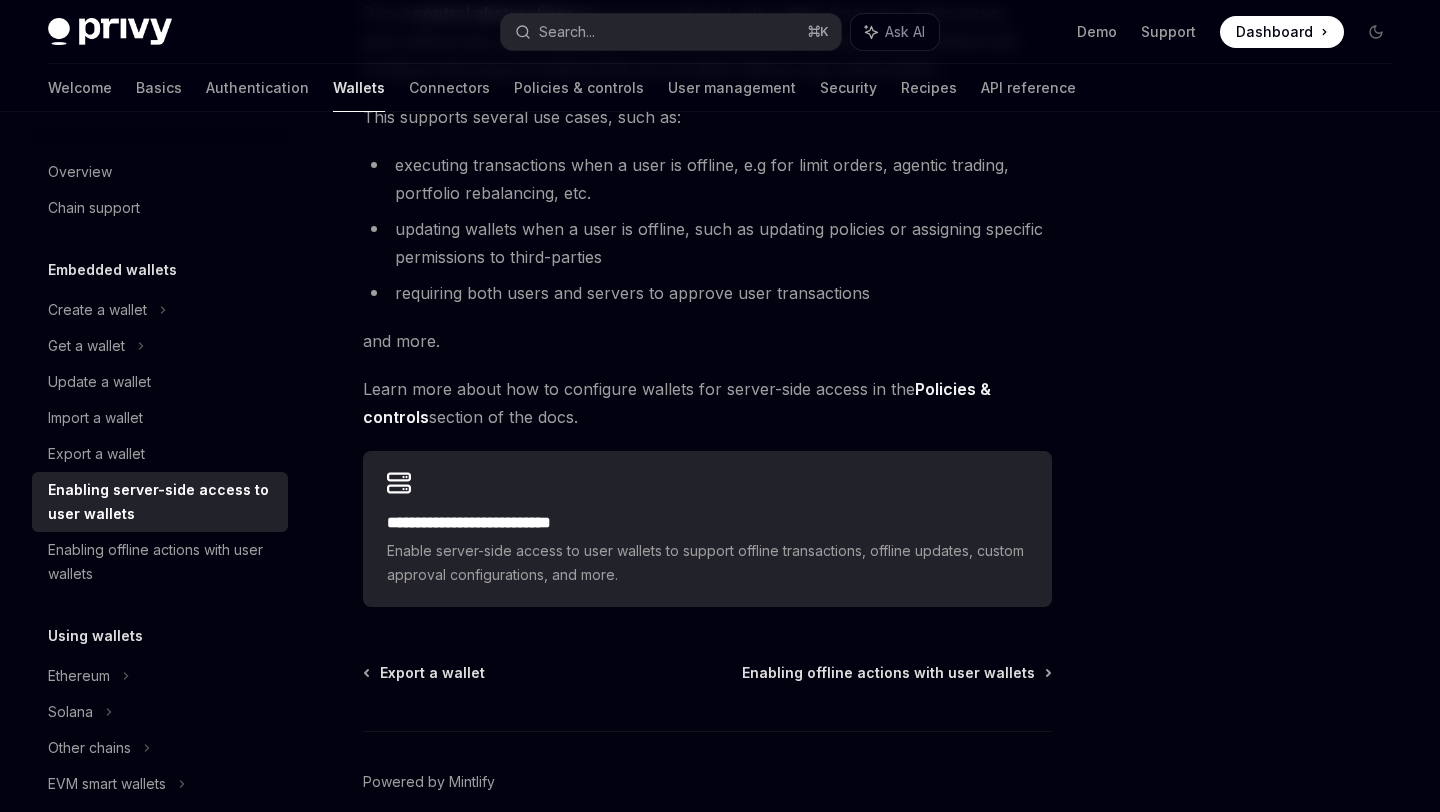 scroll, scrollTop: 290, scrollLeft: 0, axis: vertical 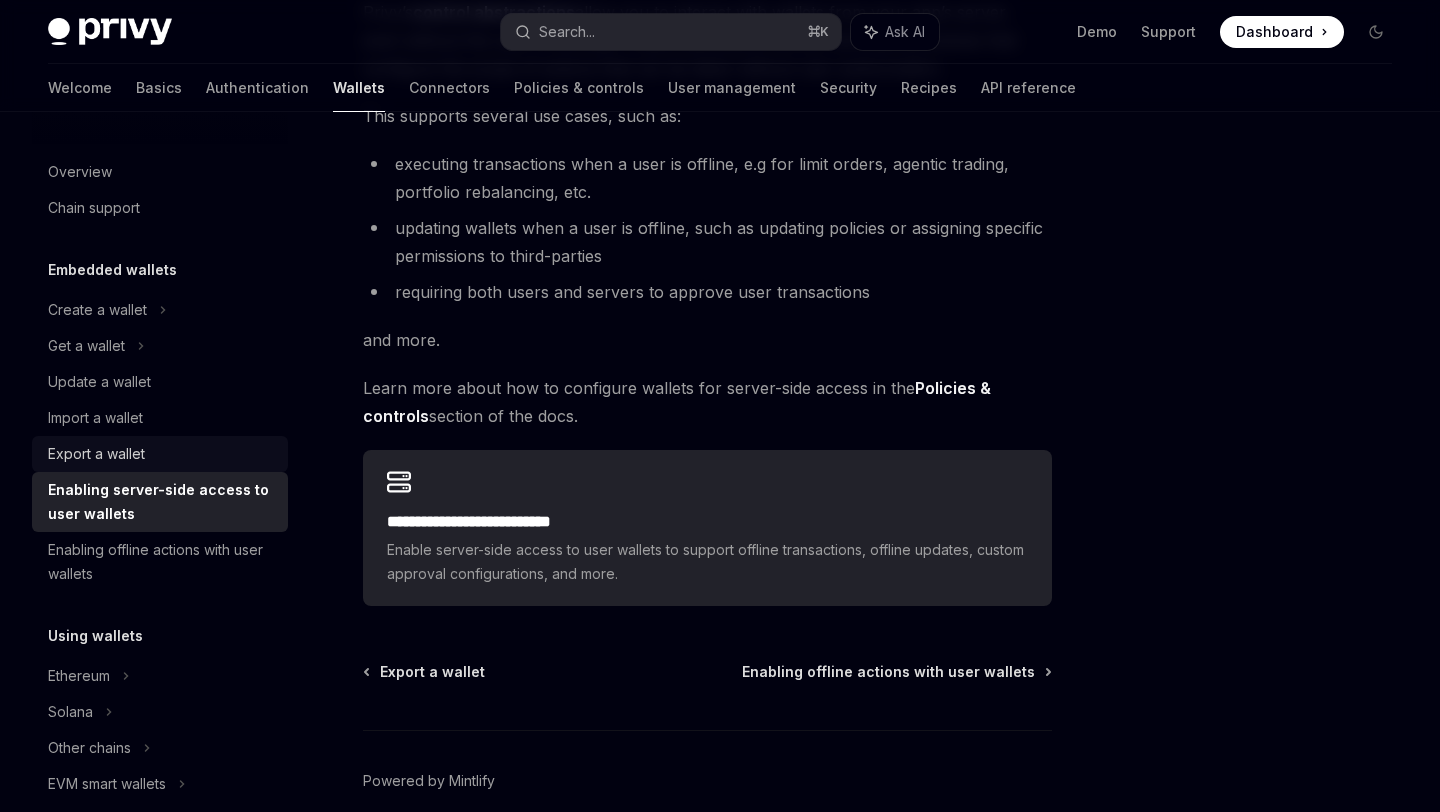 click on "Export a wallet" at bounding box center [96, 454] 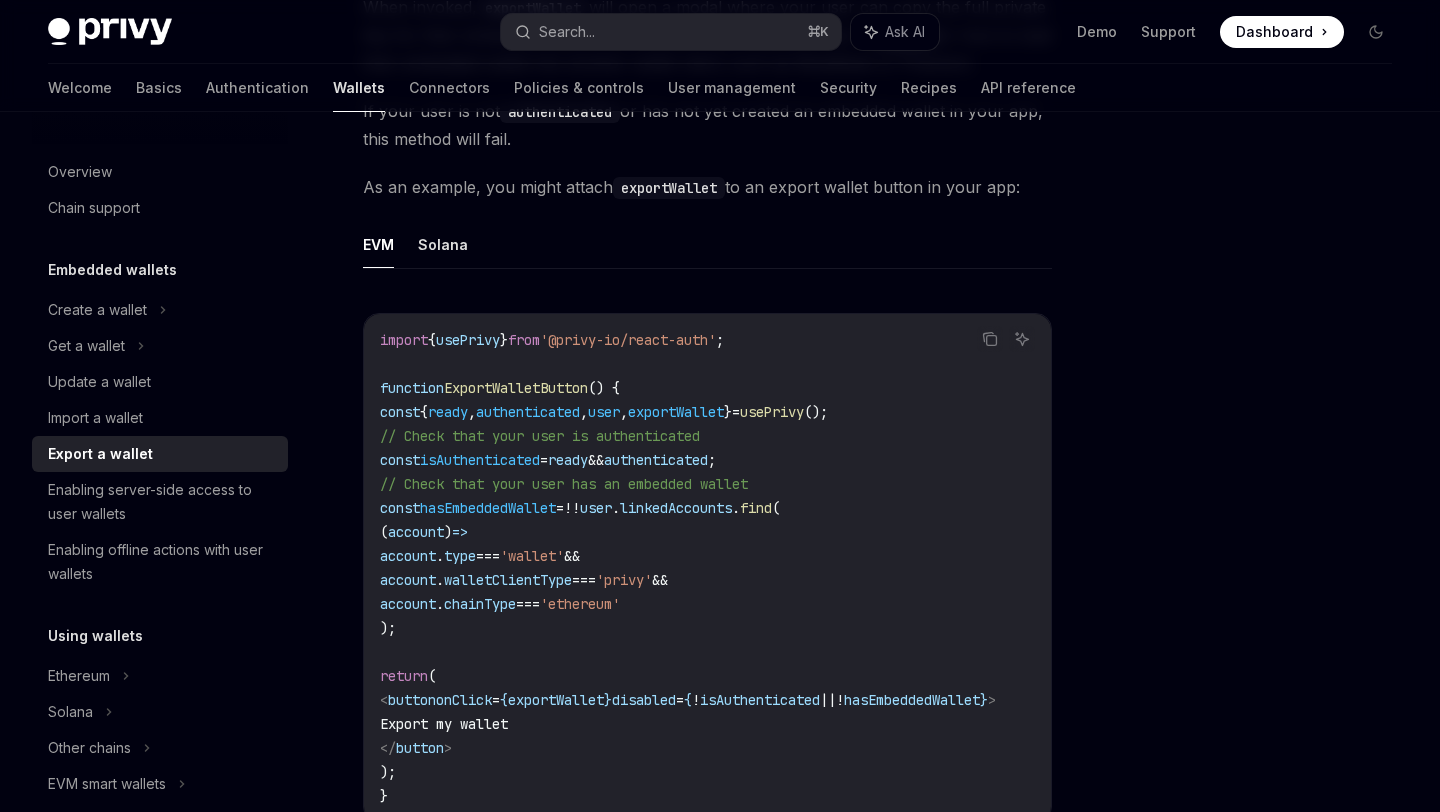 scroll, scrollTop: 893, scrollLeft: 0, axis: vertical 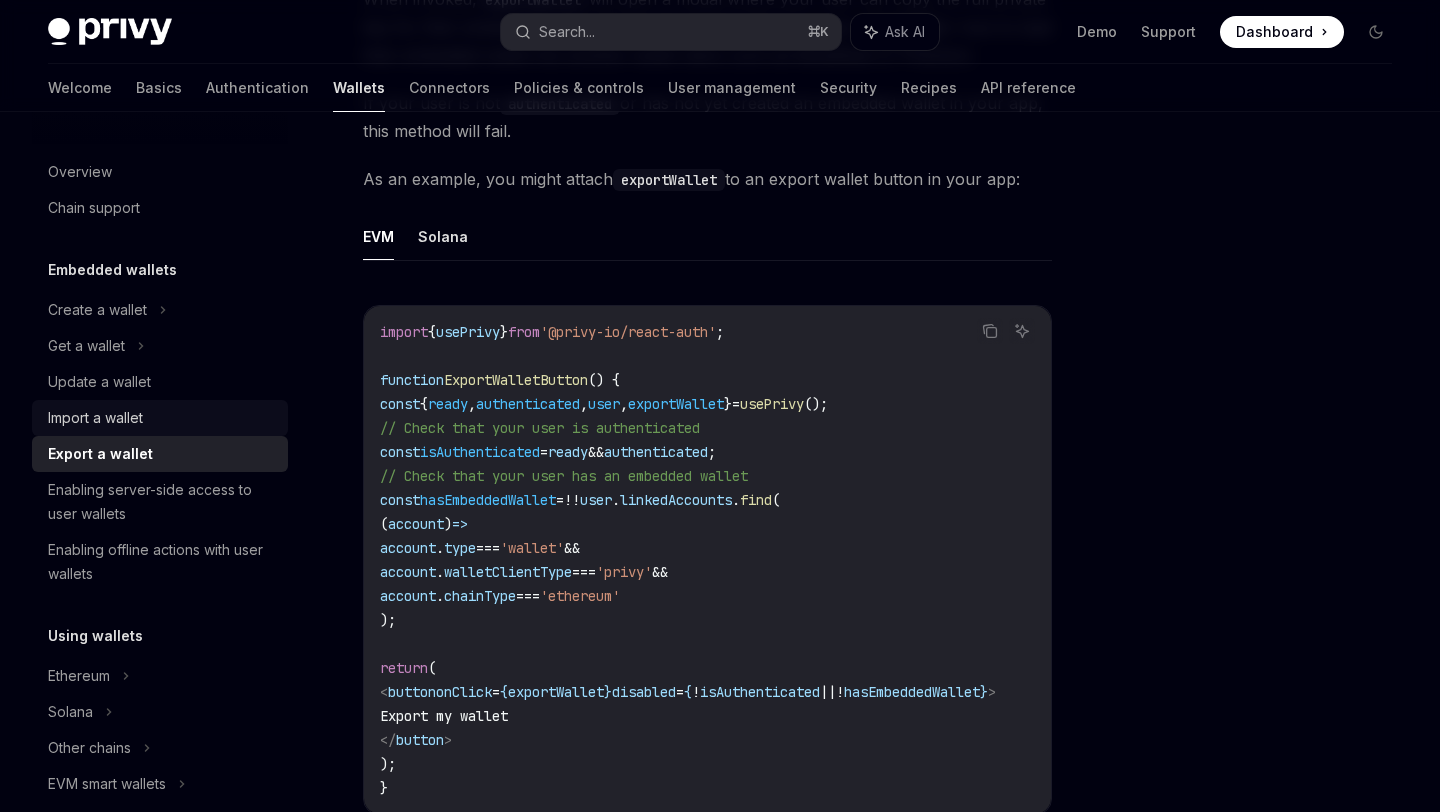 click on "Import a wallet" at bounding box center (162, 418) 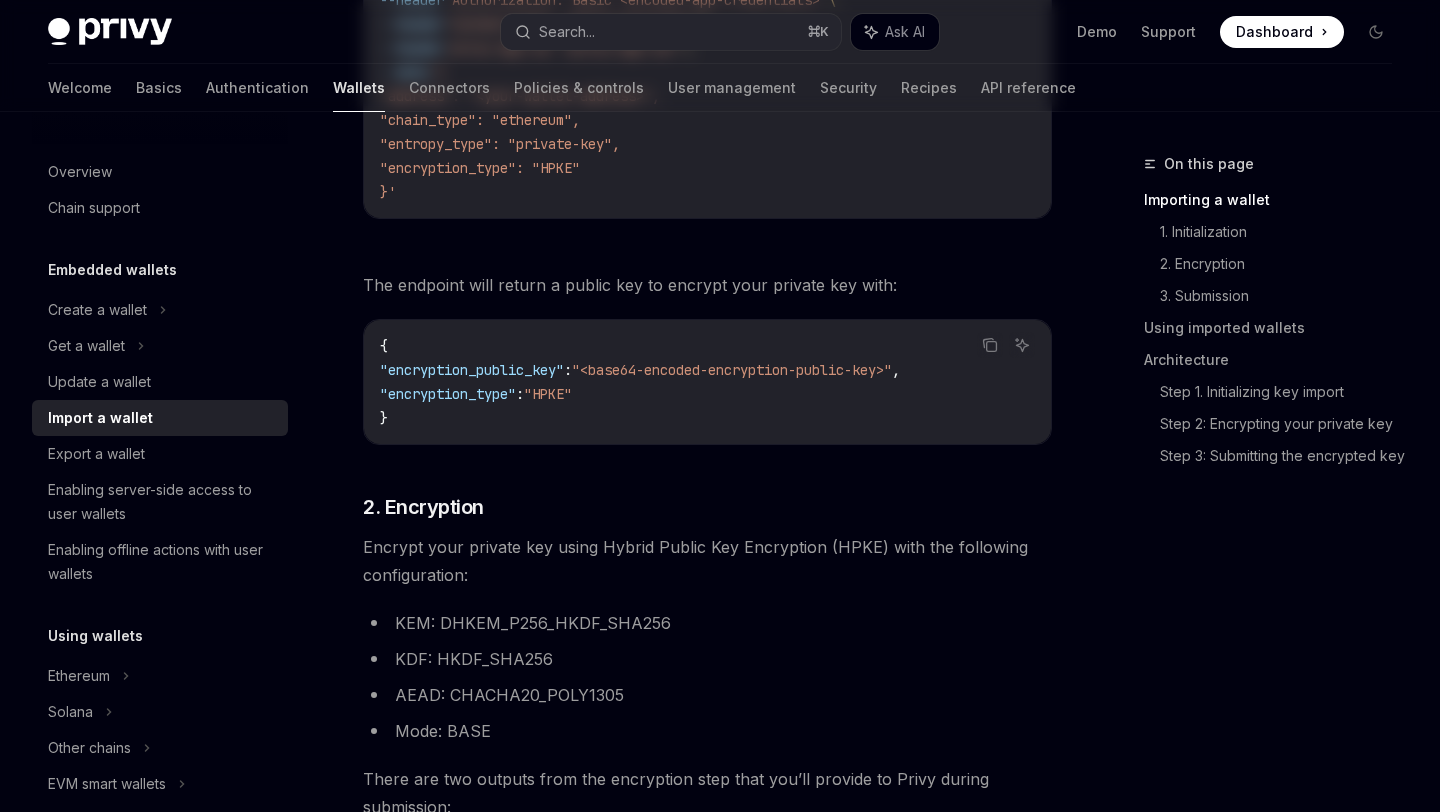 scroll, scrollTop: 0, scrollLeft: 0, axis: both 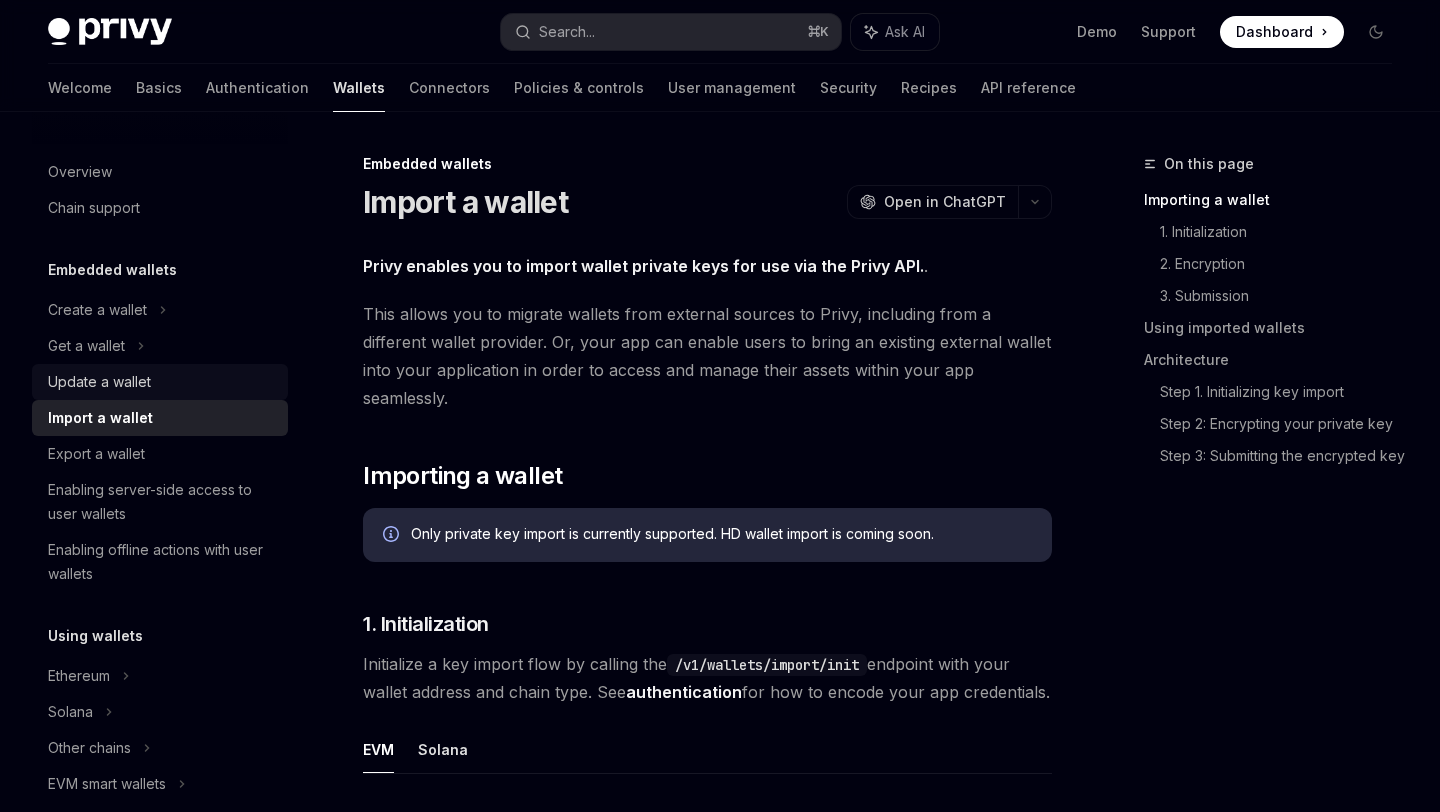 click on "Update a wallet" at bounding box center [99, 382] 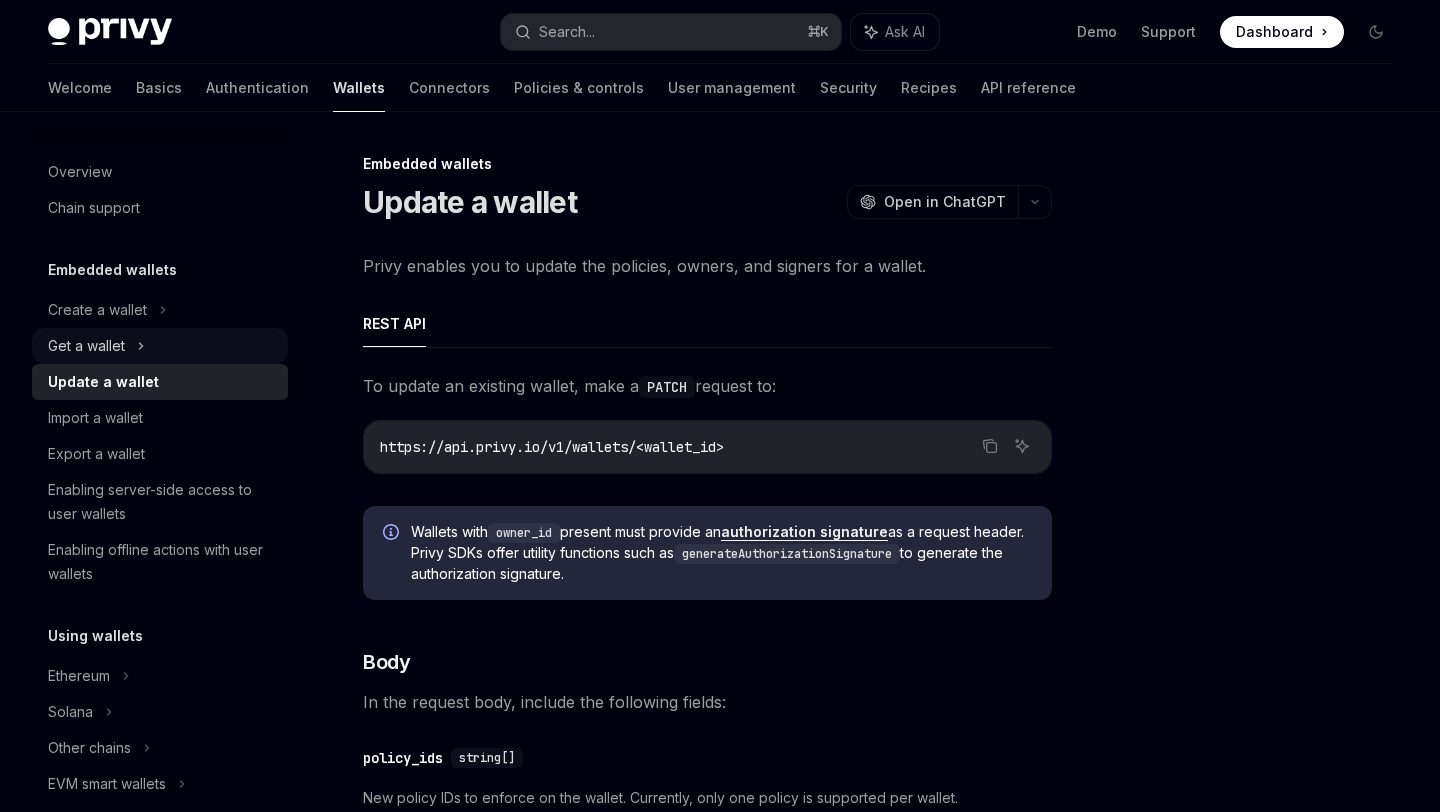 click on "Get a wallet" at bounding box center [160, 346] 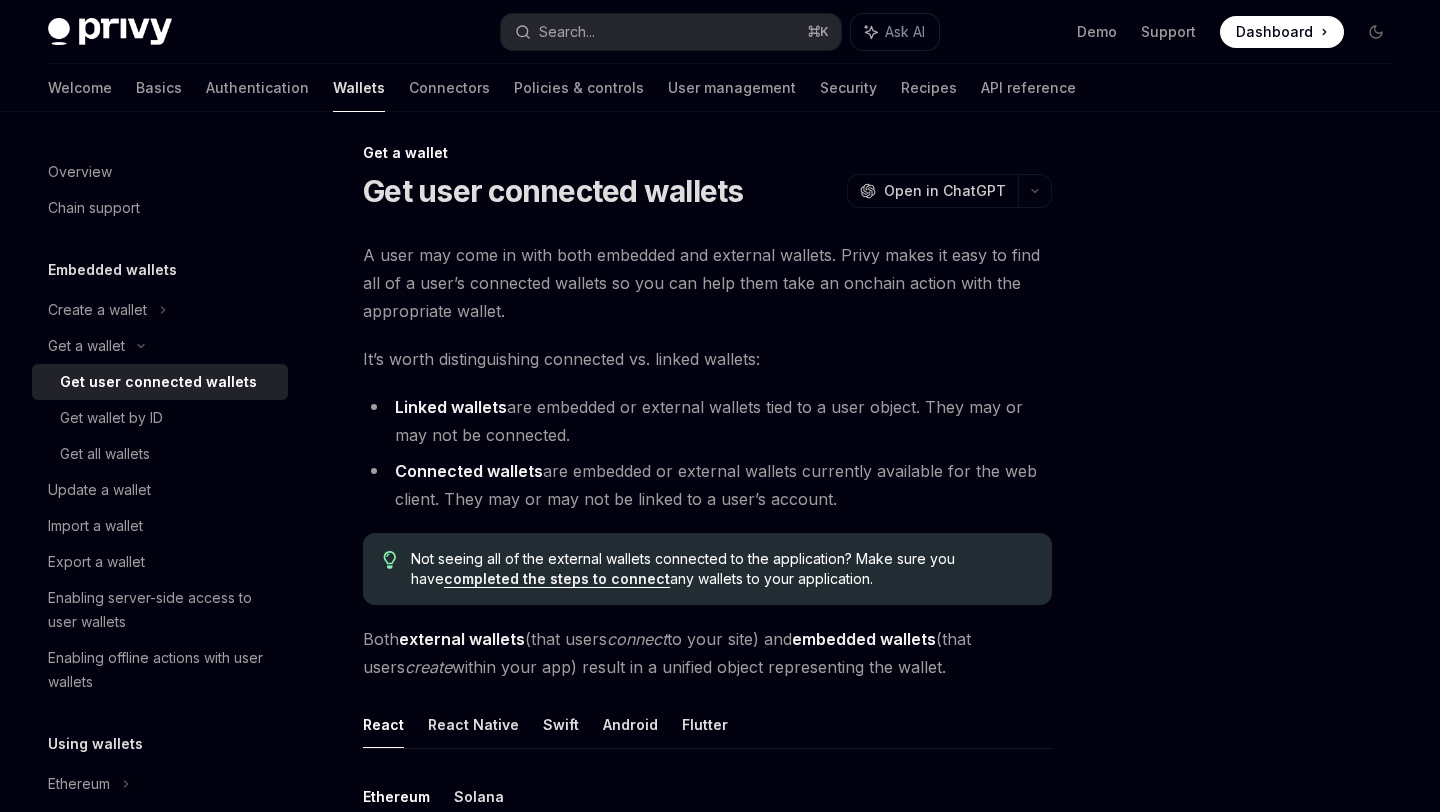 scroll, scrollTop: 0, scrollLeft: 0, axis: both 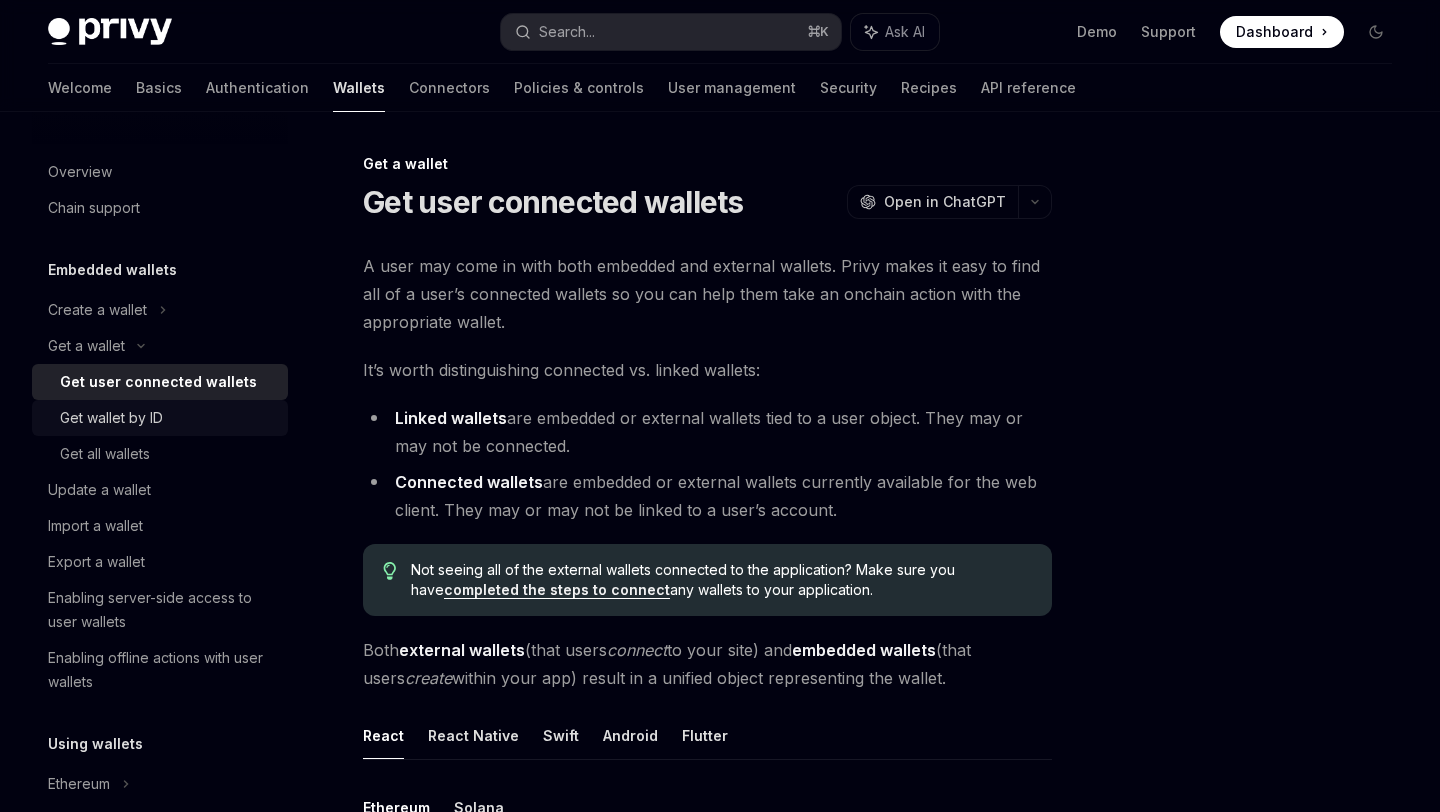 click on "Get wallet by ID" at bounding box center (168, 418) 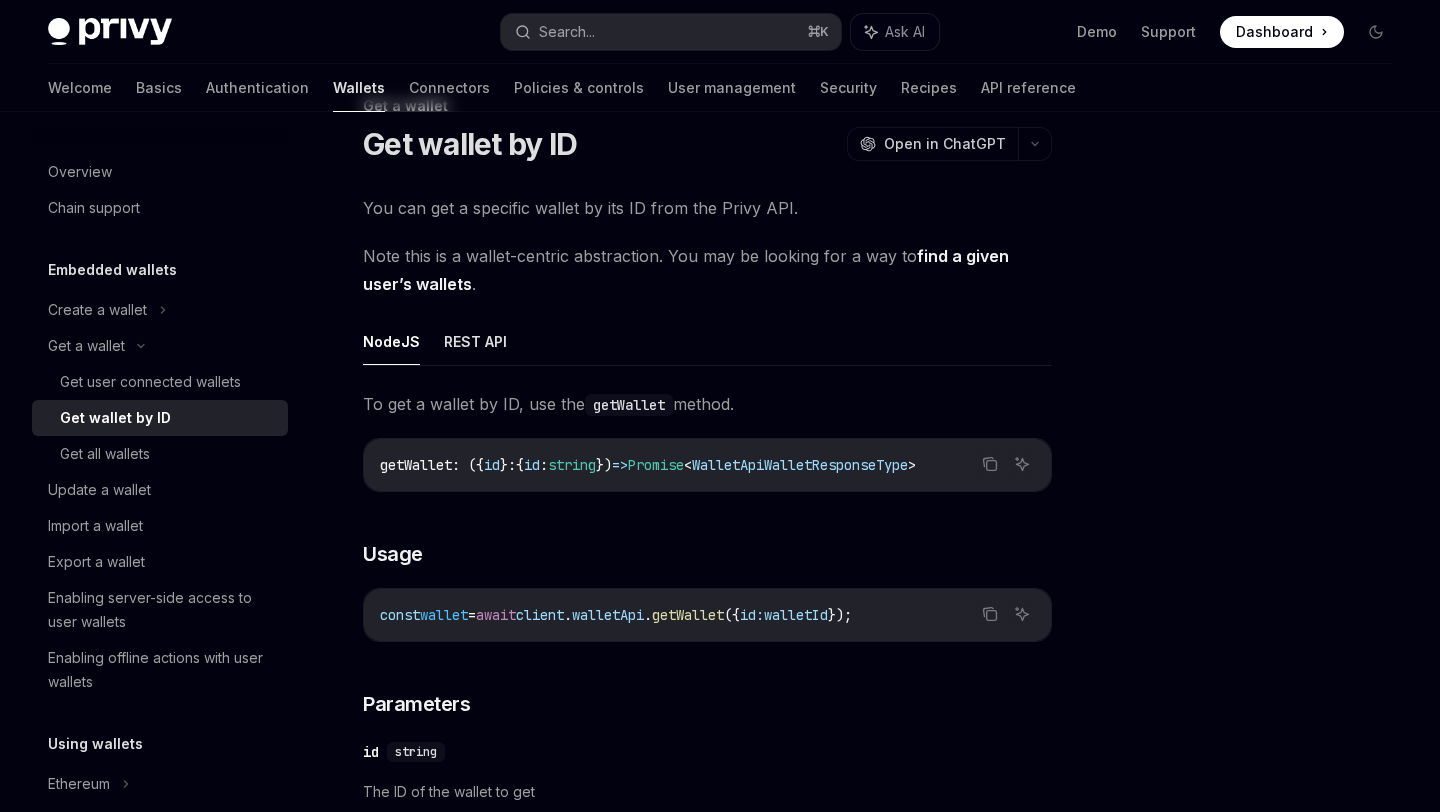 scroll, scrollTop: 69, scrollLeft: 0, axis: vertical 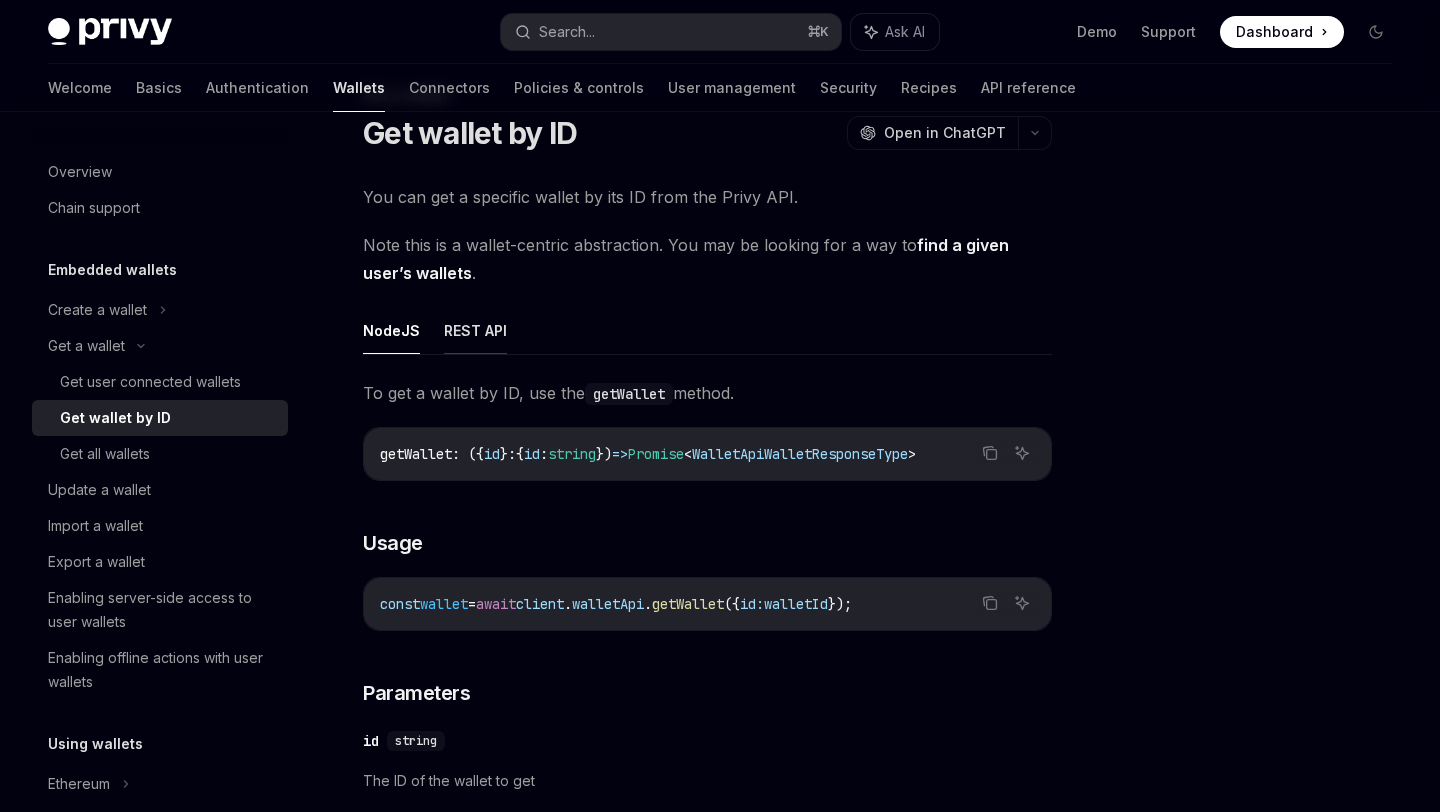 click on "REST API" at bounding box center (475, 330) 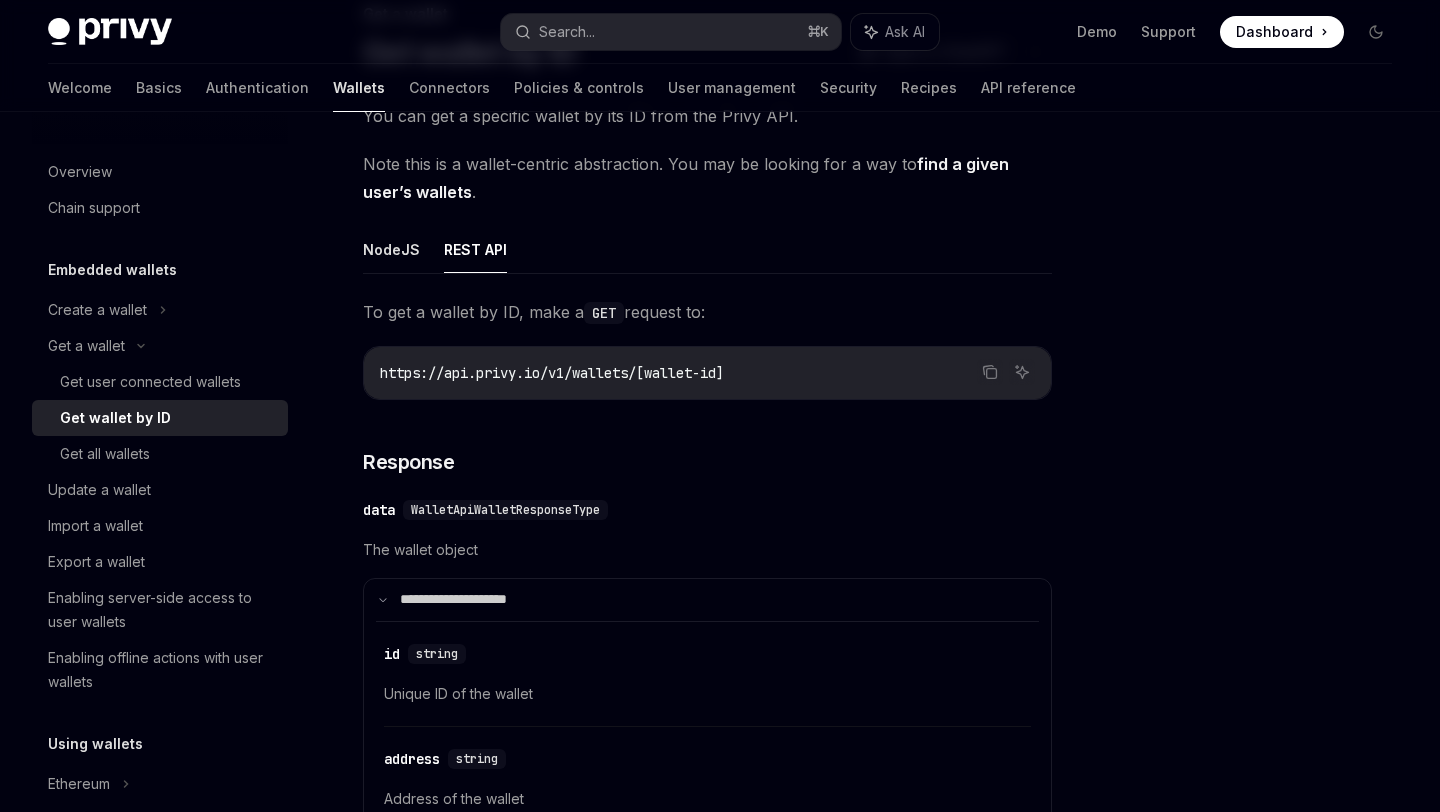 scroll, scrollTop: 161, scrollLeft: 0, axis: vertical 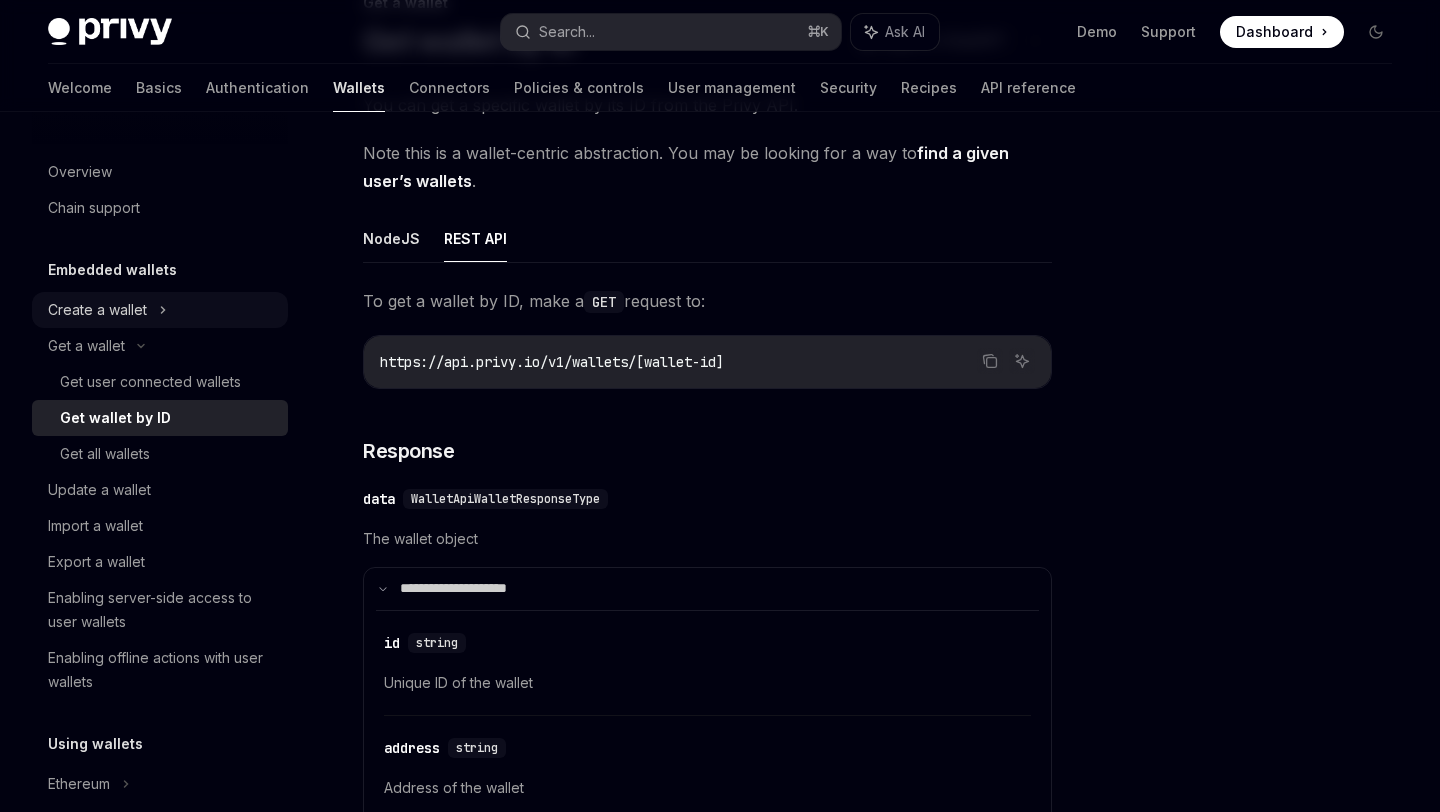 click on "Create a wallet" at bounding box center (97, 310) 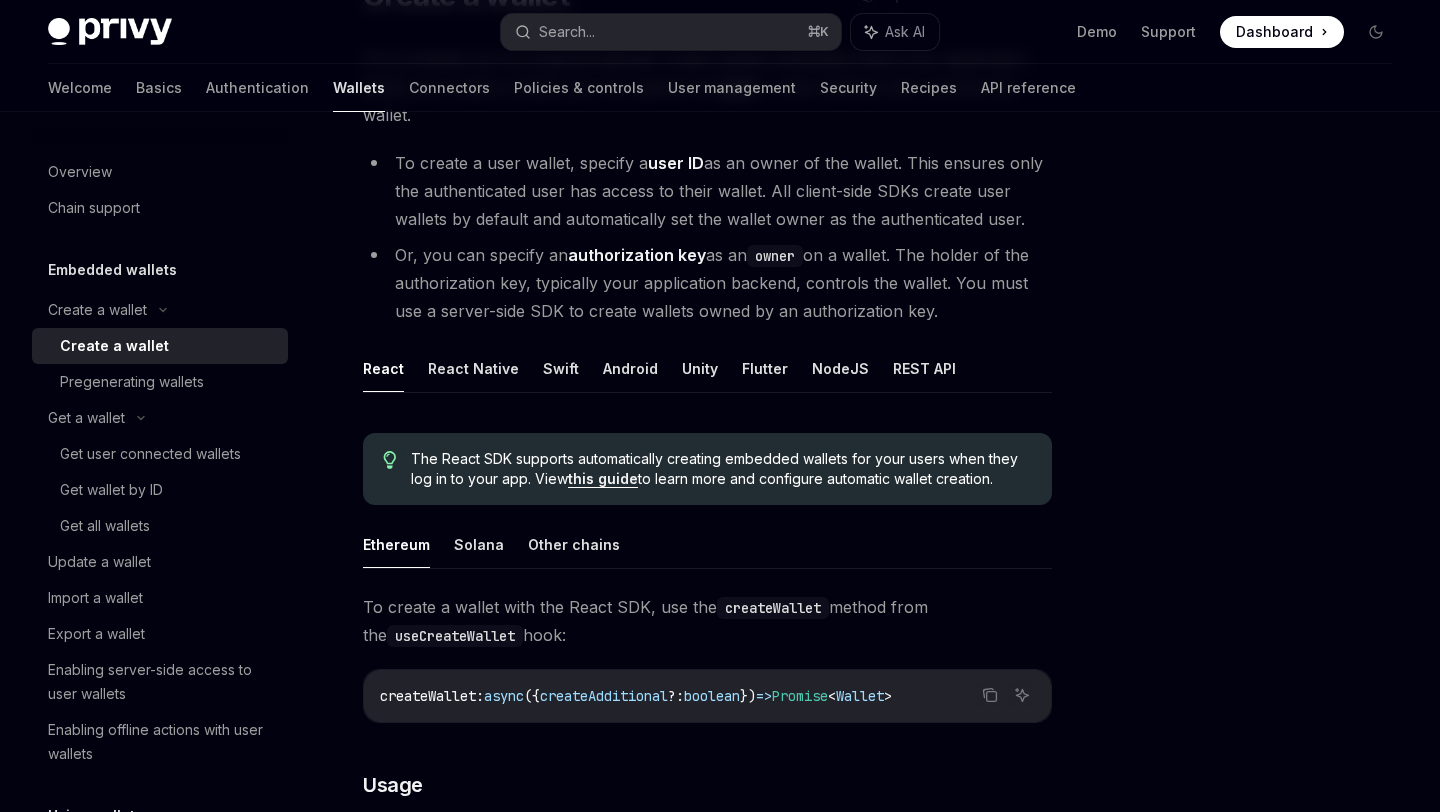 scroll, scrollTop: 225, scrollLeft: 0, axis: vertical 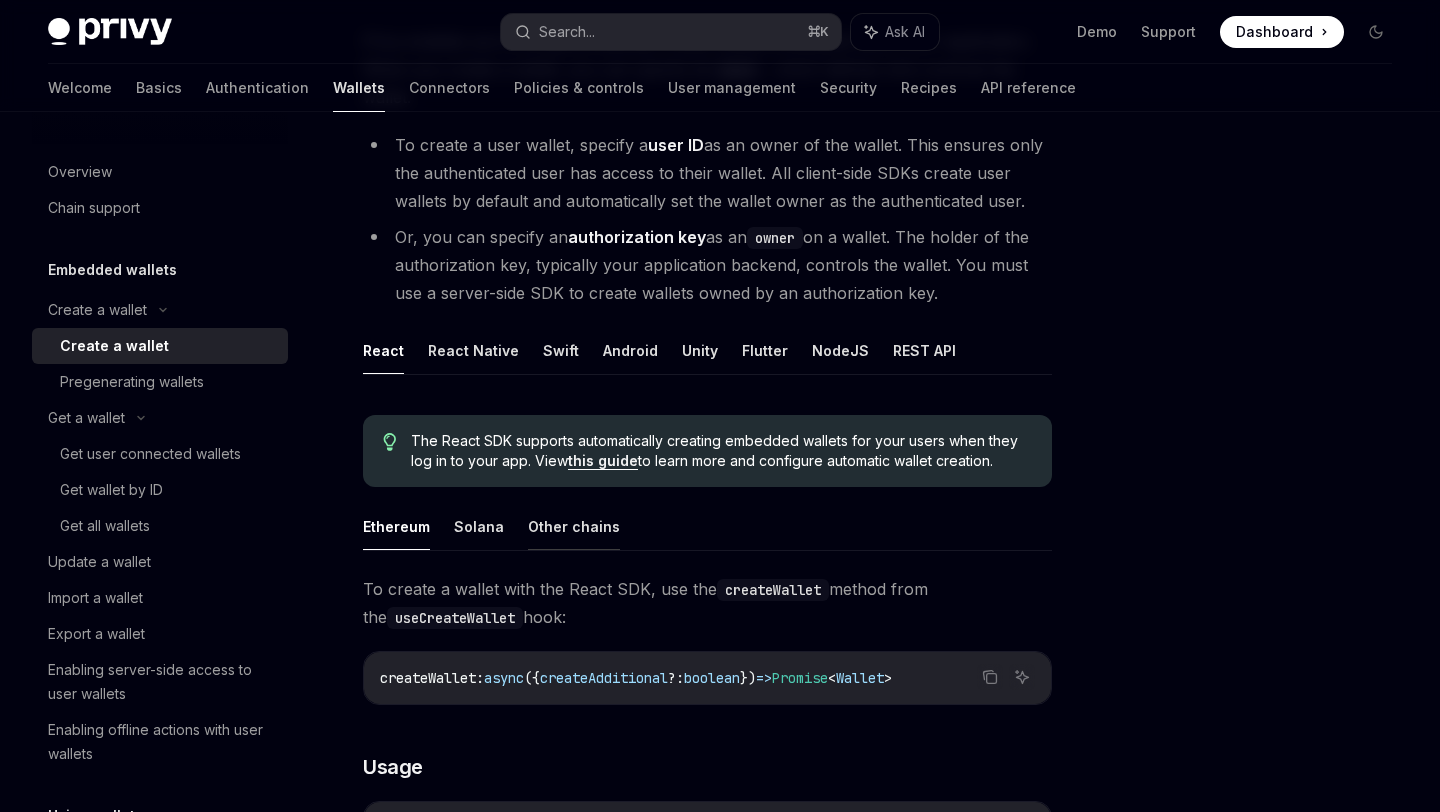 click on "Other chains" at bounding box center (574, 526) 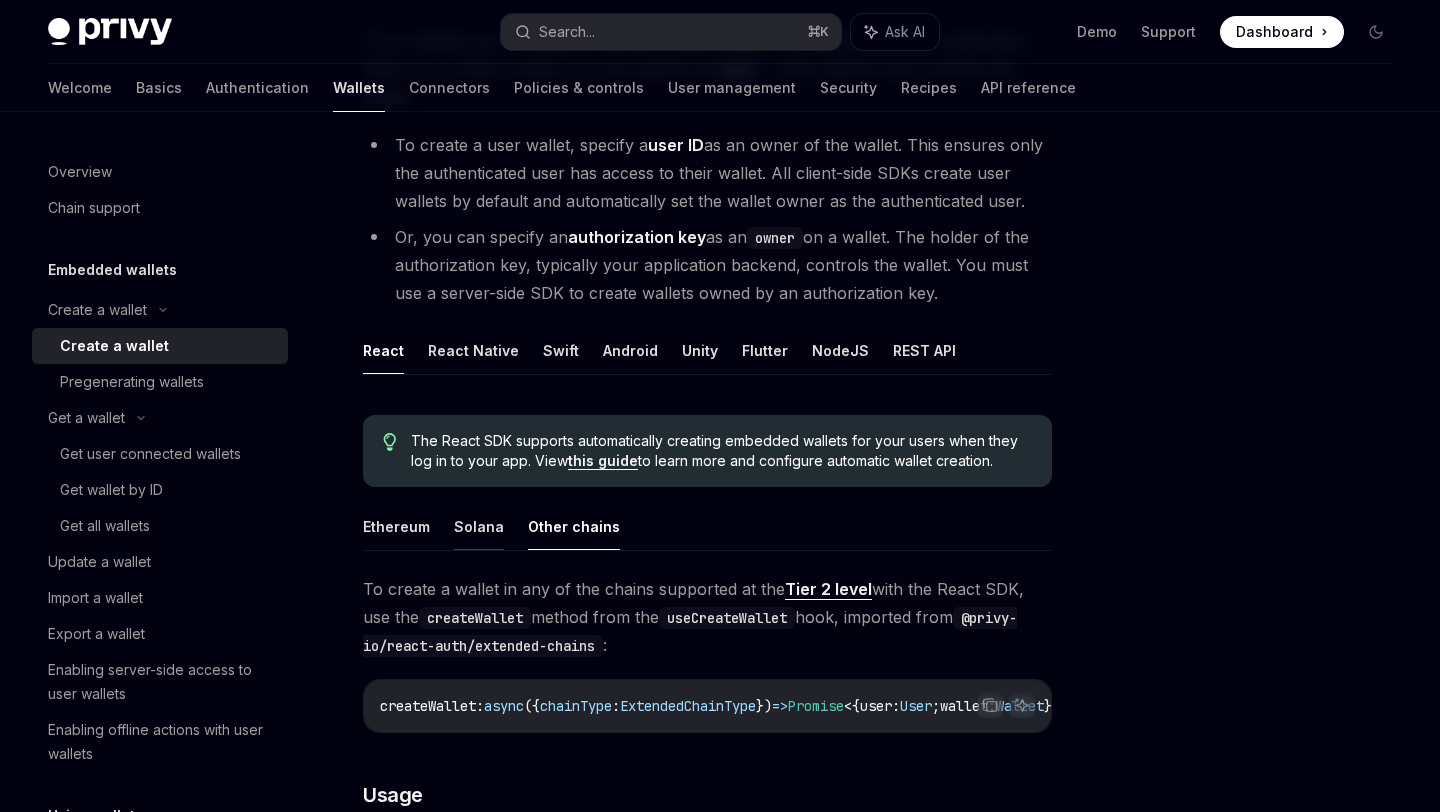 click on "Solana" at bounding box center (479, 526) 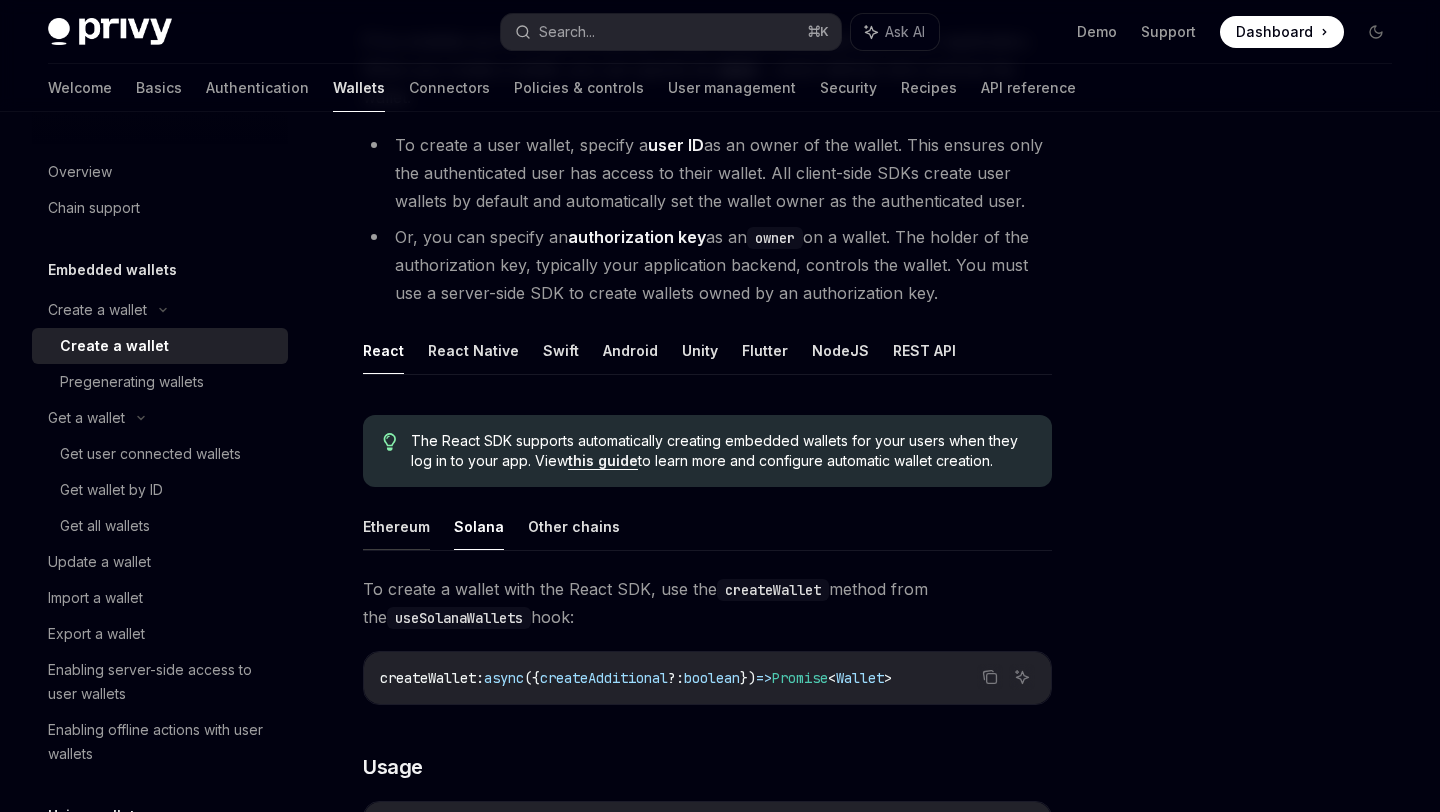 click on "Ethereum" at bounding box center [396, 526] 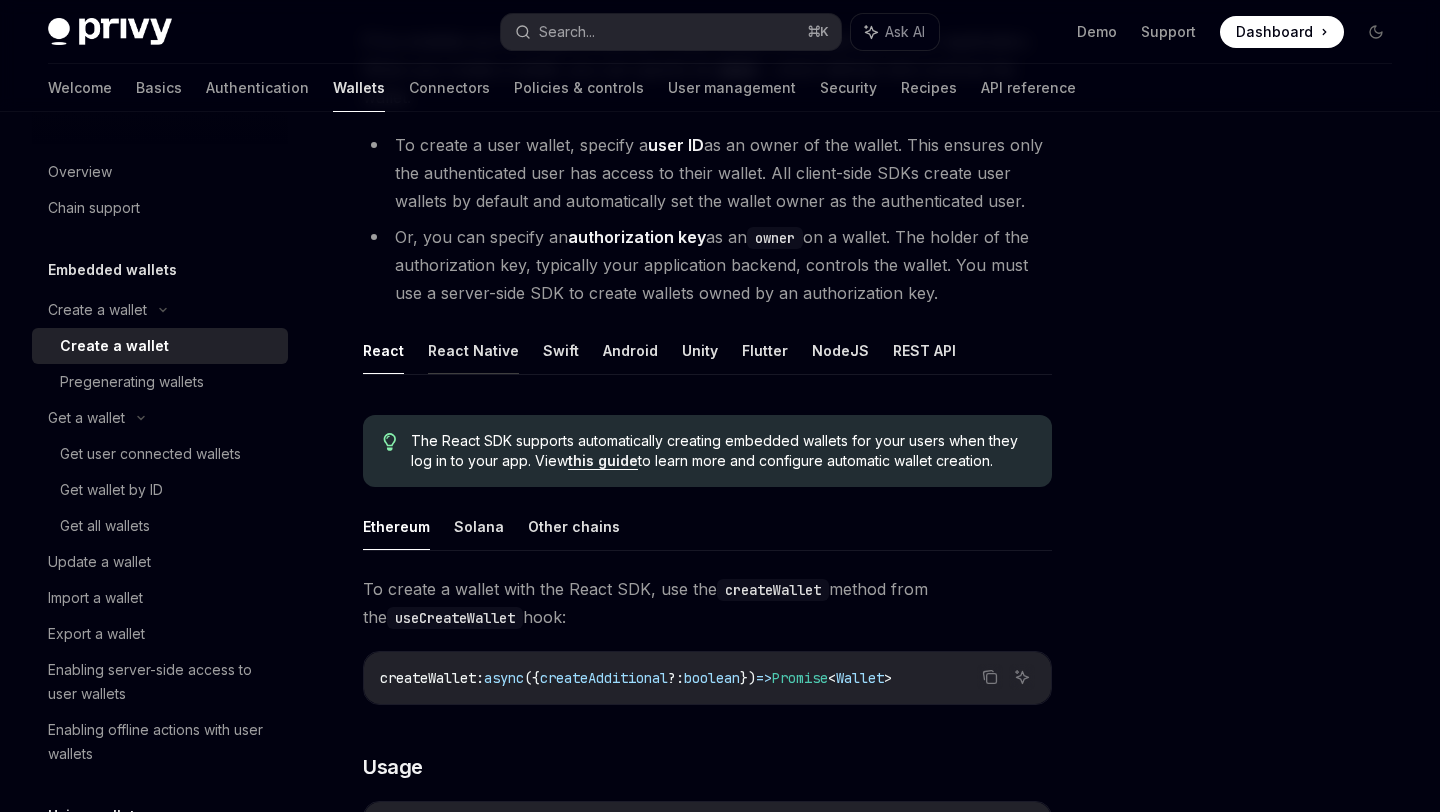 click on "React Native" at bounding box center [473, 350] 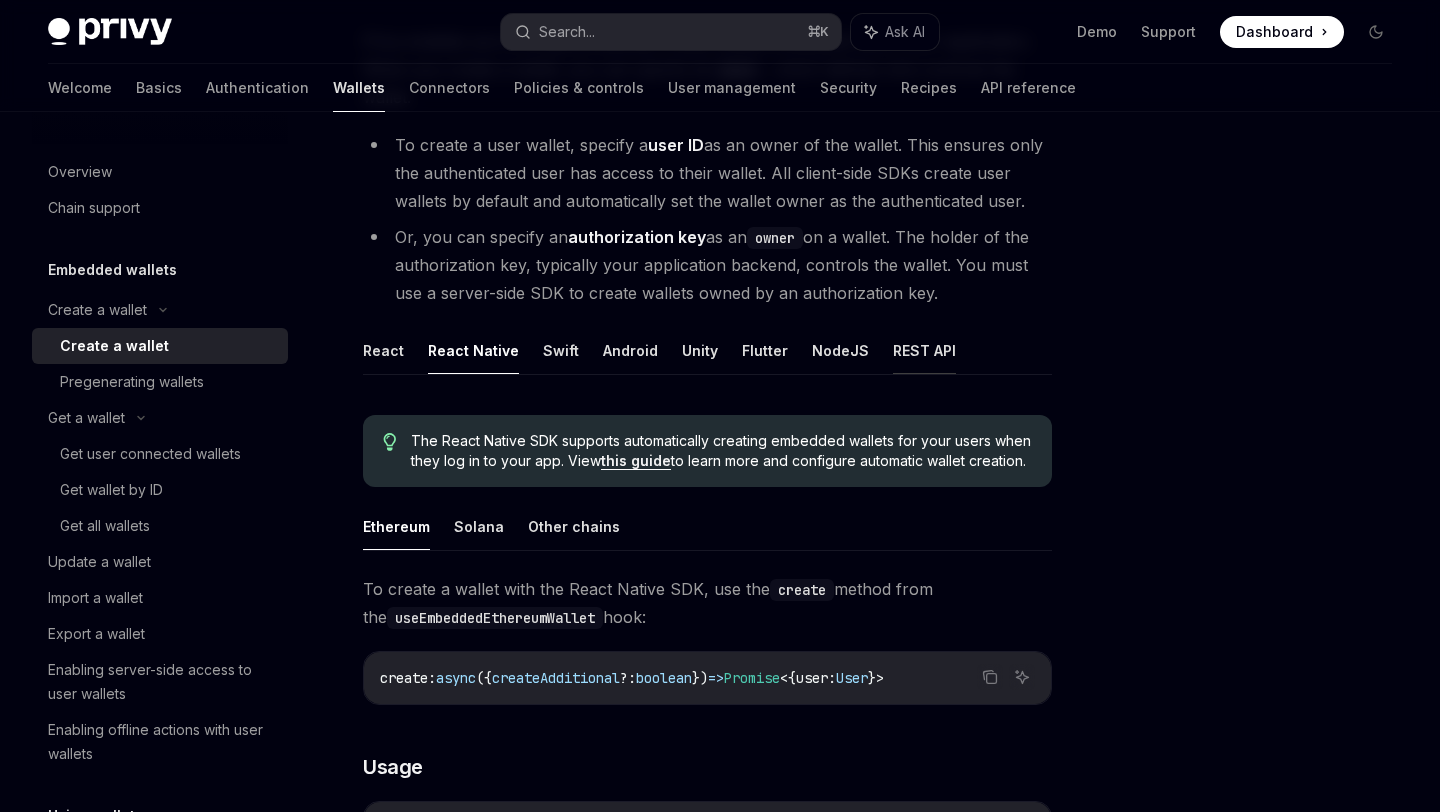 click on "REST API" at bounding box center [924, 350] 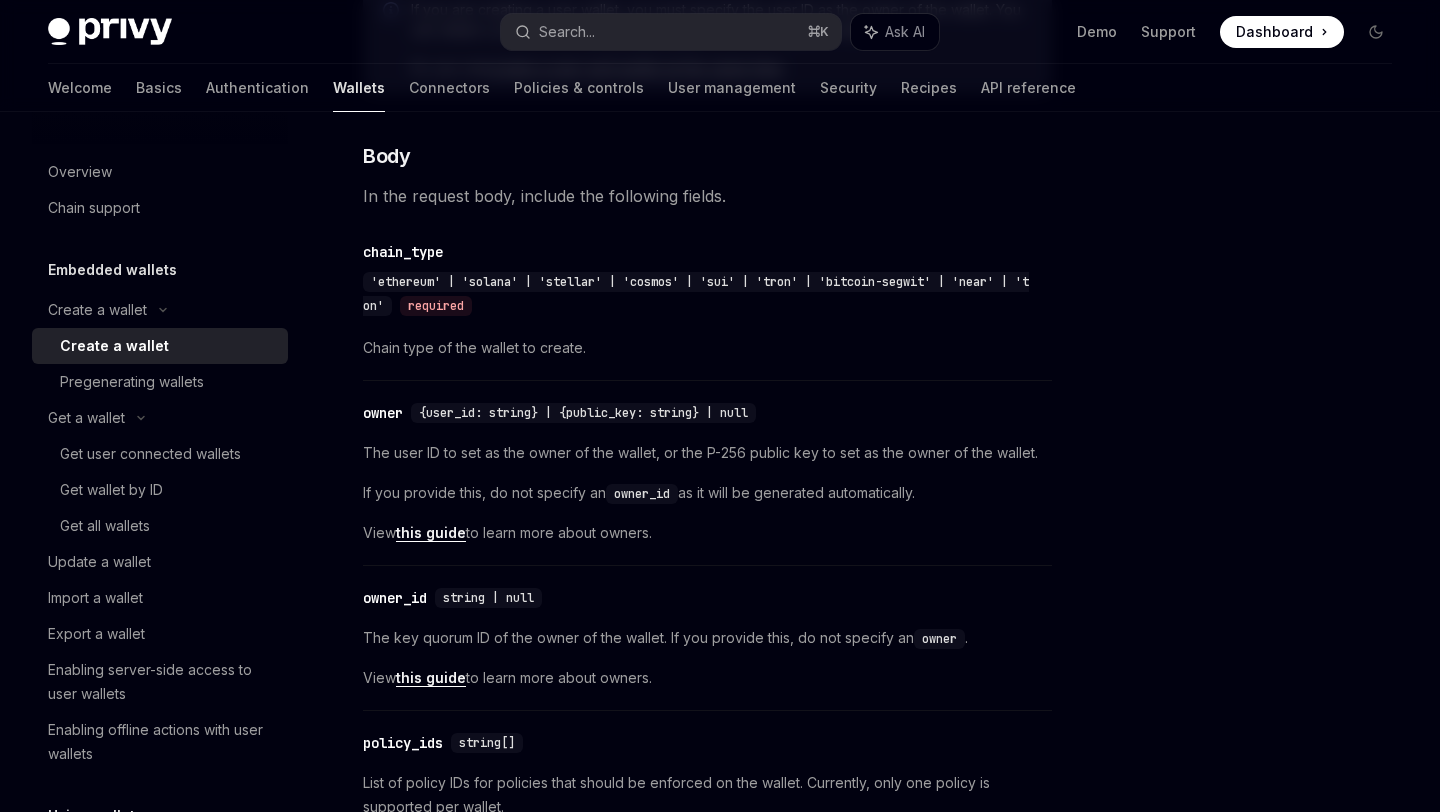 scroll, scrollTop: 783, scrollLeft: 0, axis: vertical 